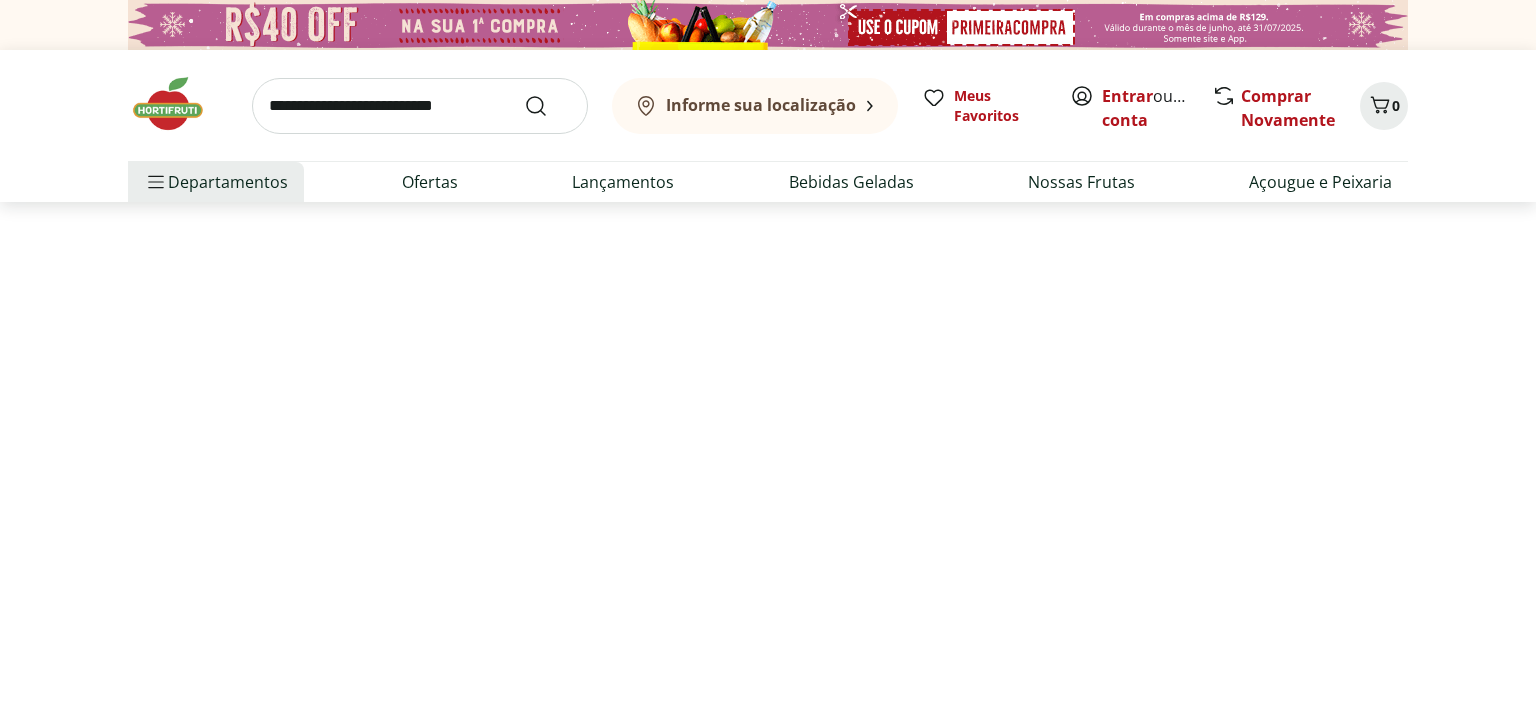 scroll, scrollTop: 0, scrollLeft: 0, axis: both 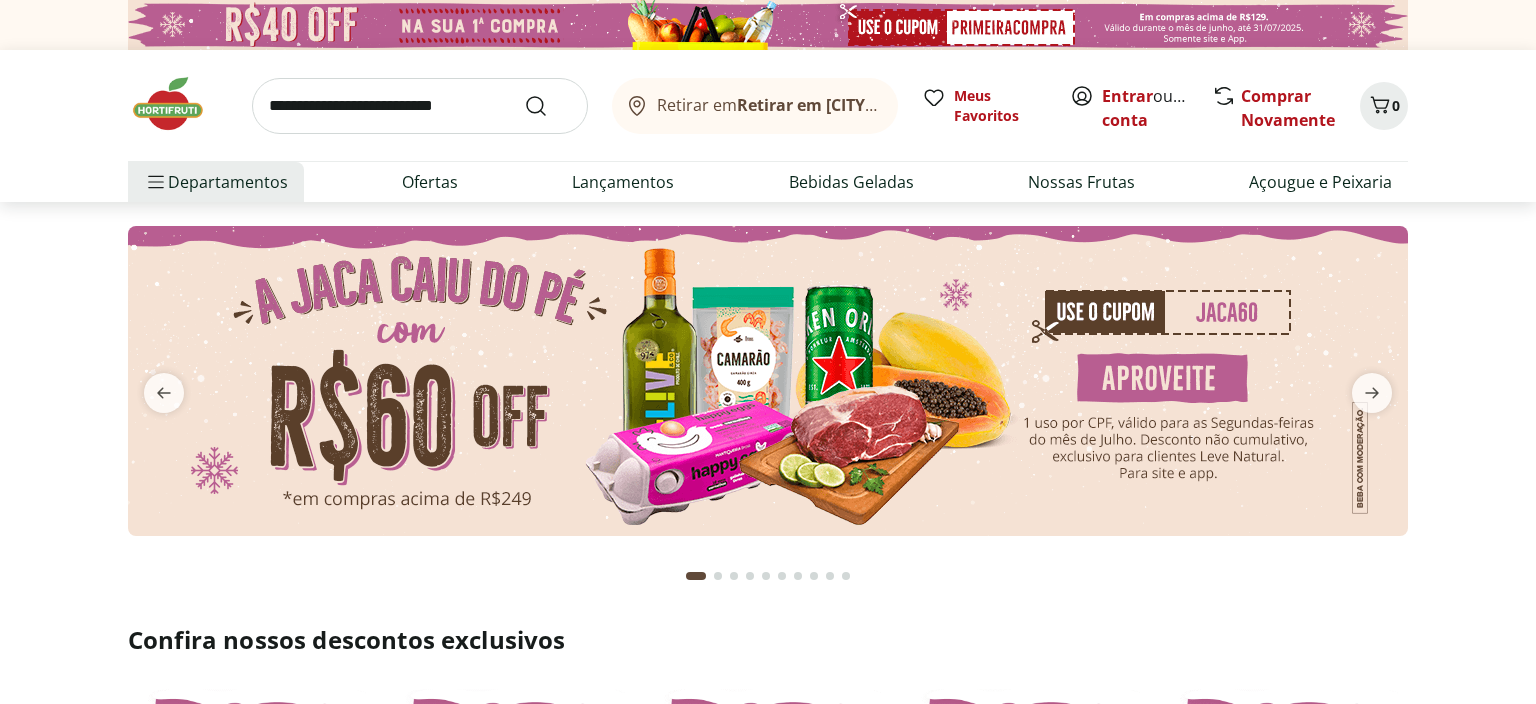click at bounding box center (420, 106) 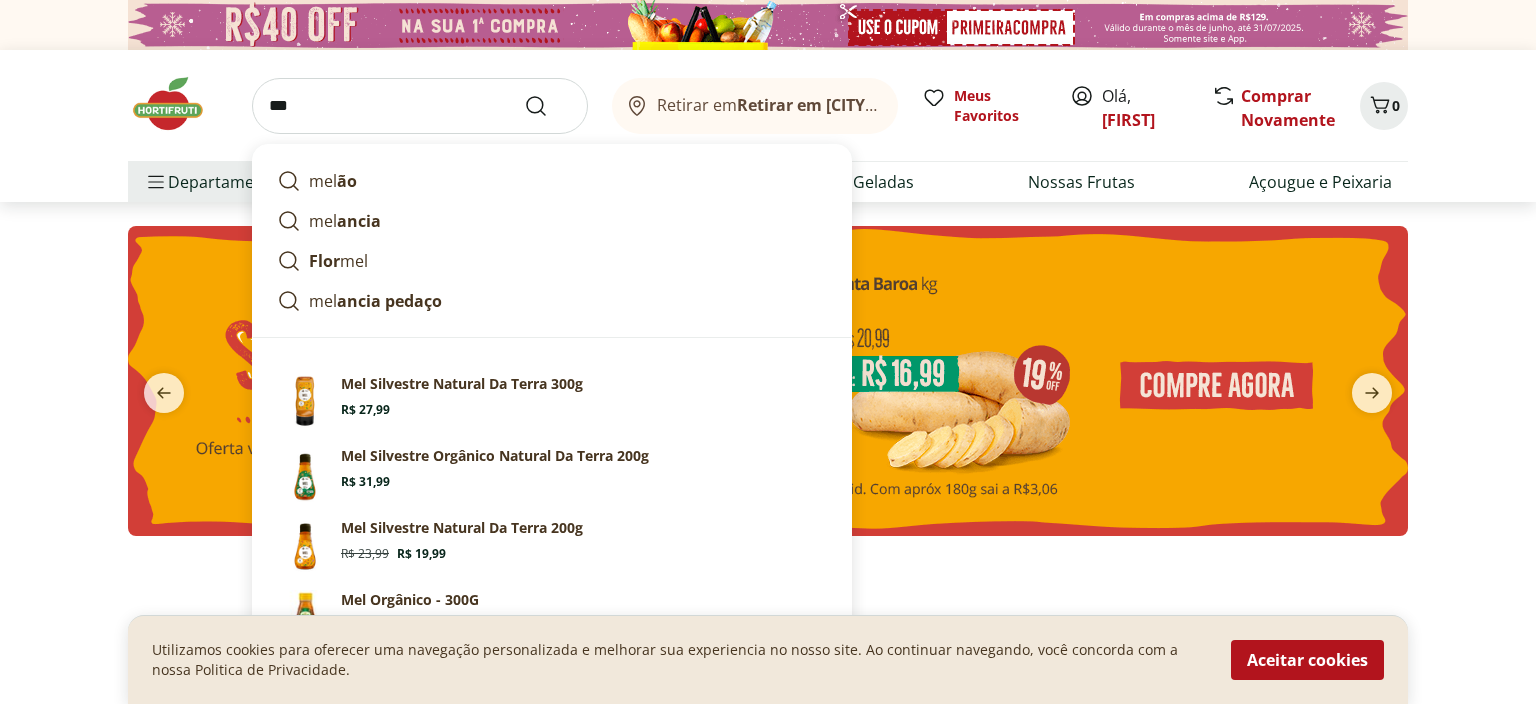 type on "***" 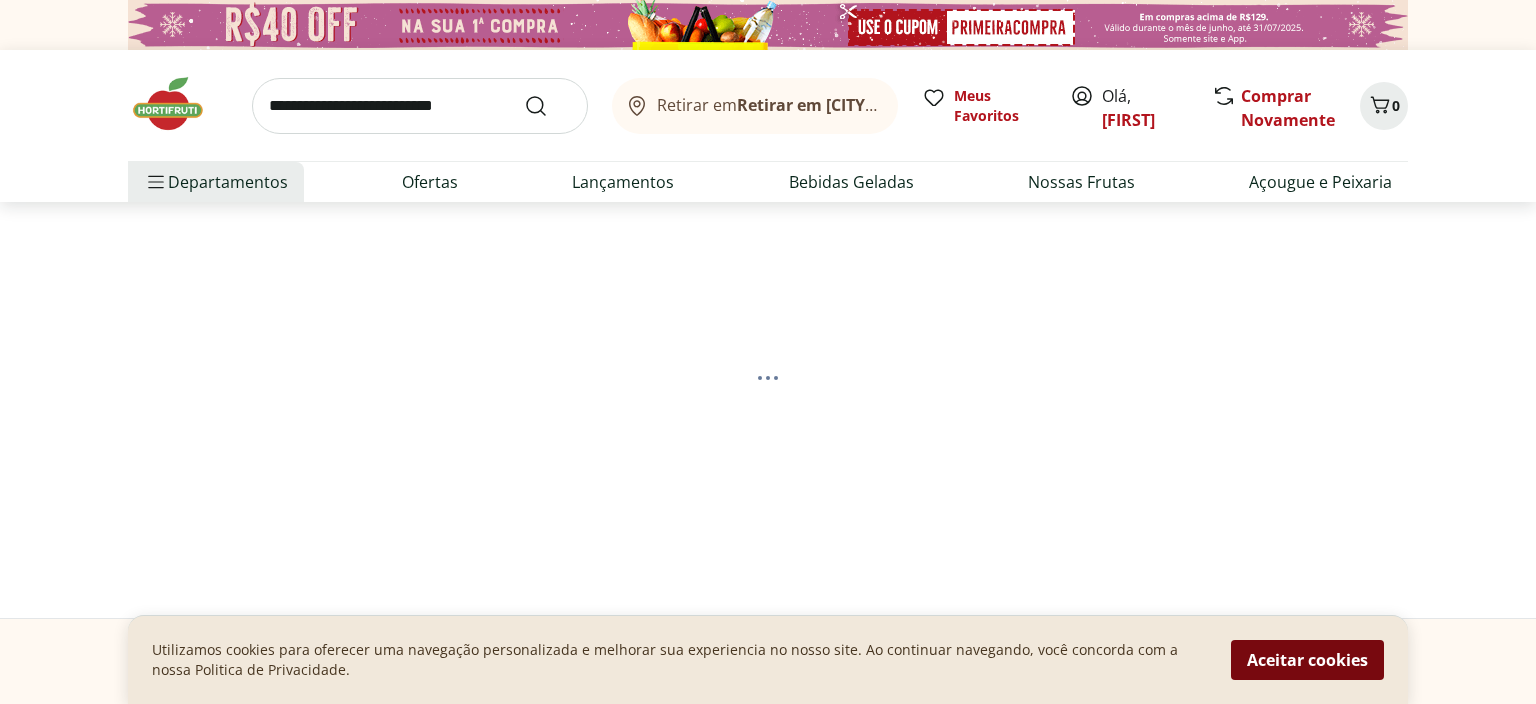 click on "Aceitar cookies" at bounding box center (1307, 660) 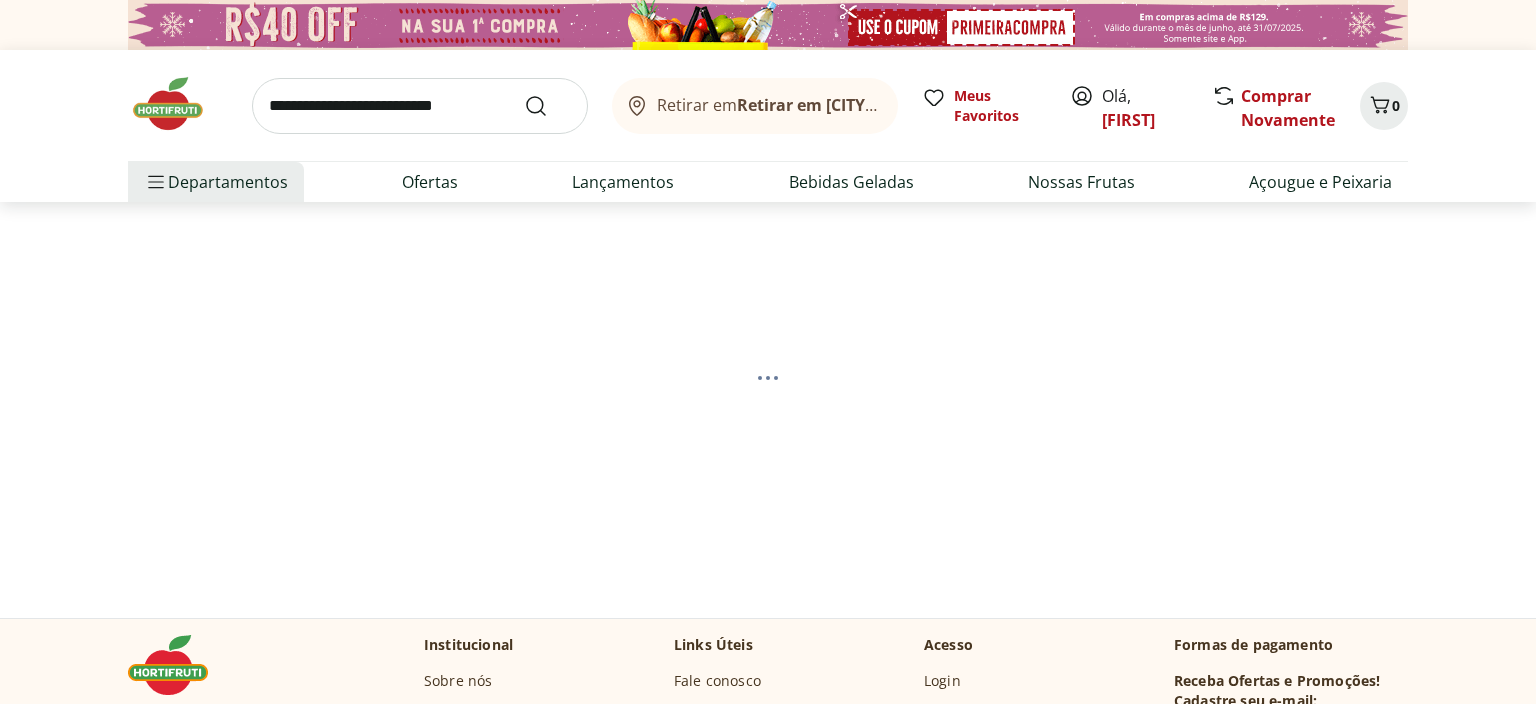 select on "**********" 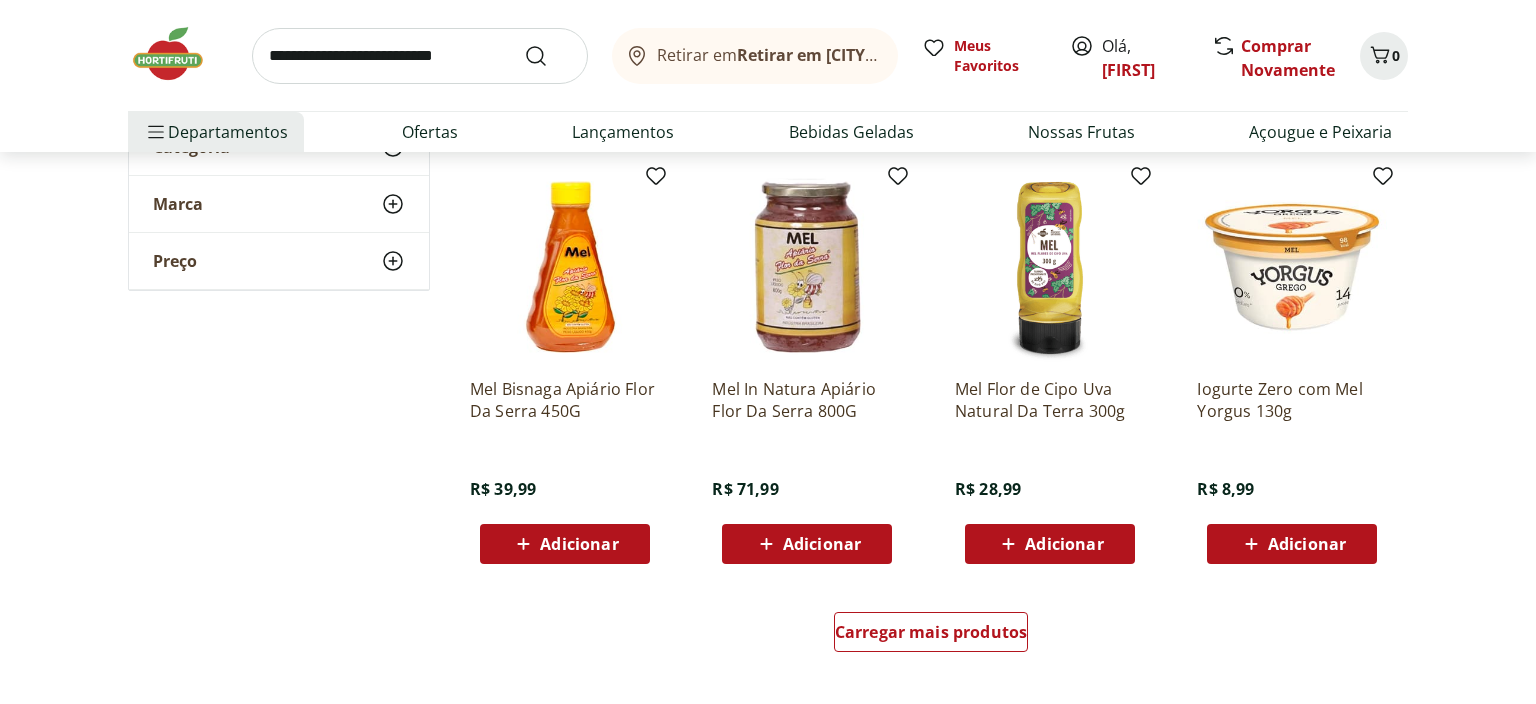 scroll, scrollTop: 1267, scrollLeft: 0, axis: vertical 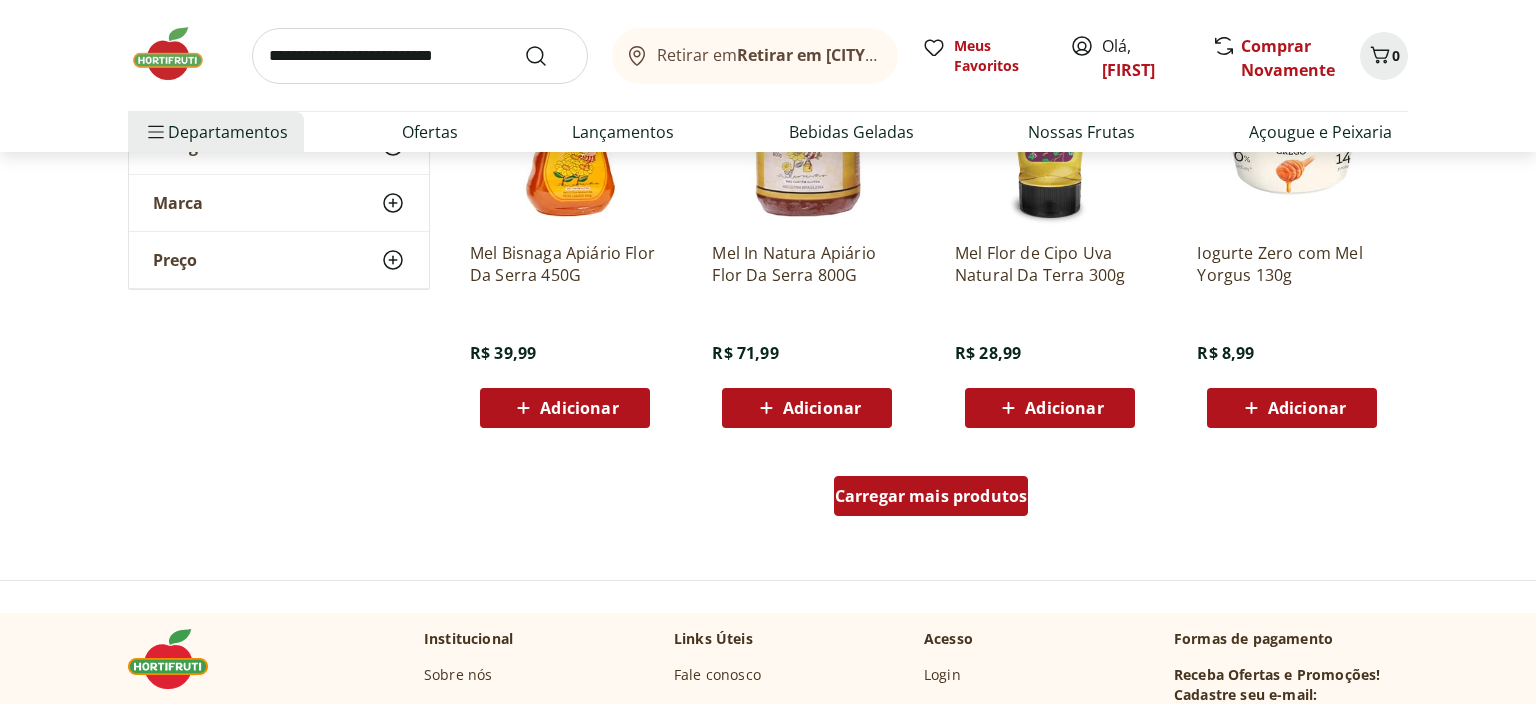 click on "Carregar mais produtos" at bounding box center [931, 496] 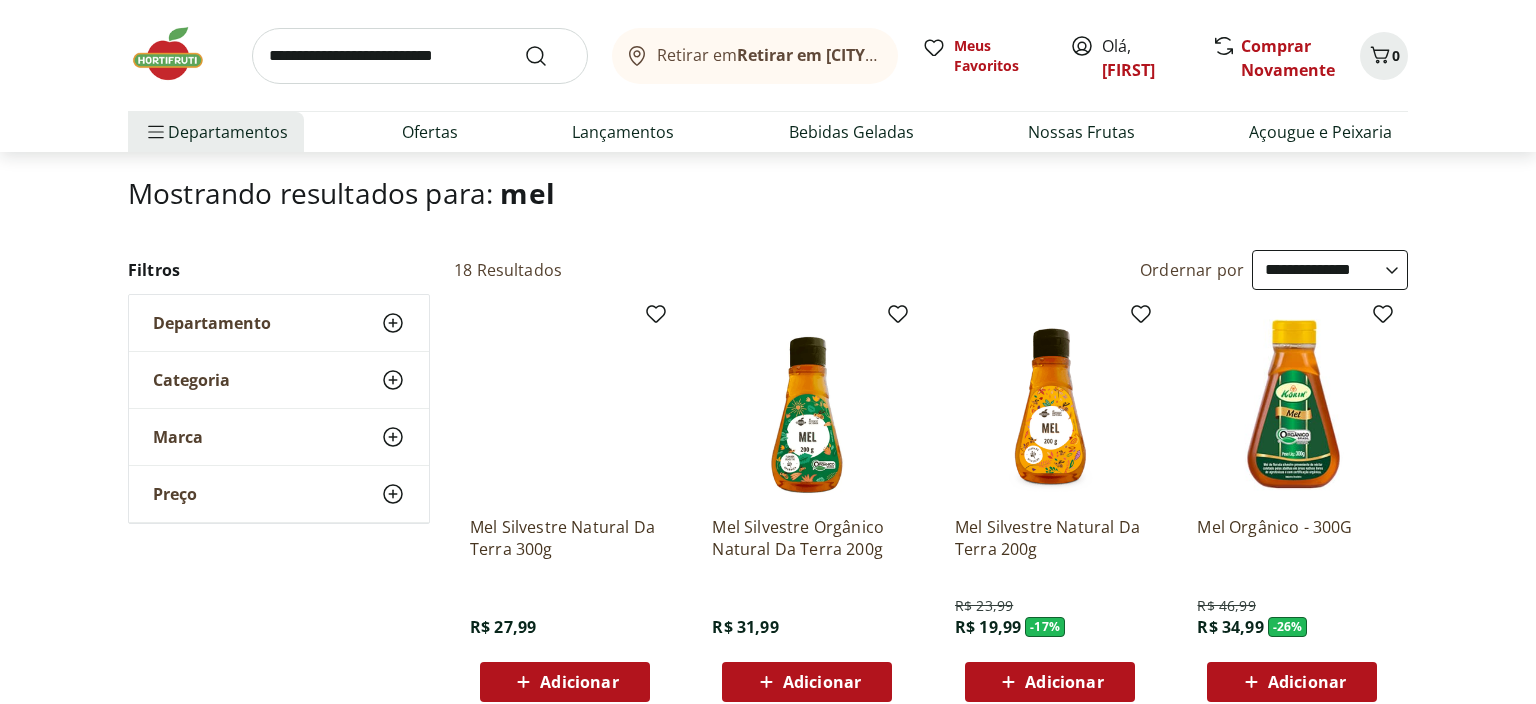 scroll, scrollTop: 105, scrollLeft: 0, axis: vertical 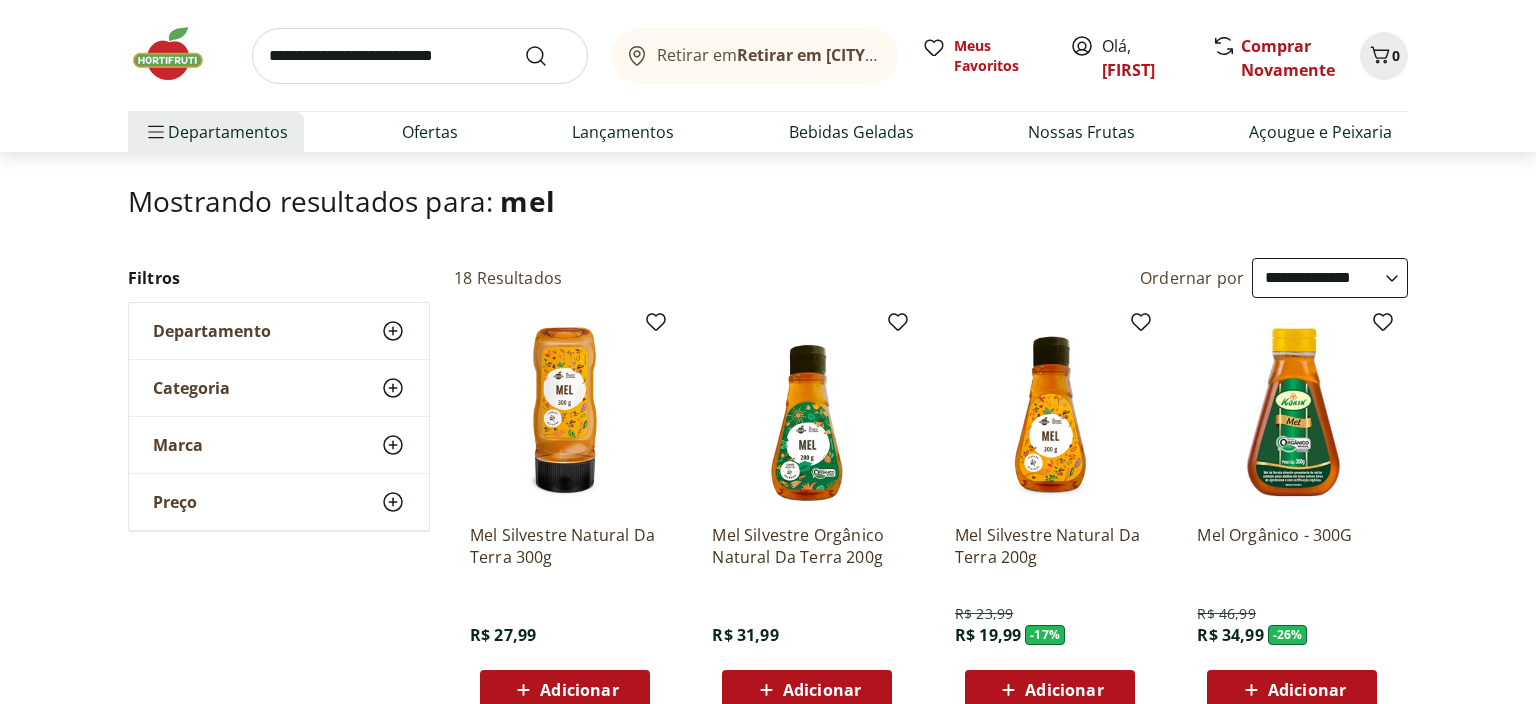 click at bounding box center [178, 54] 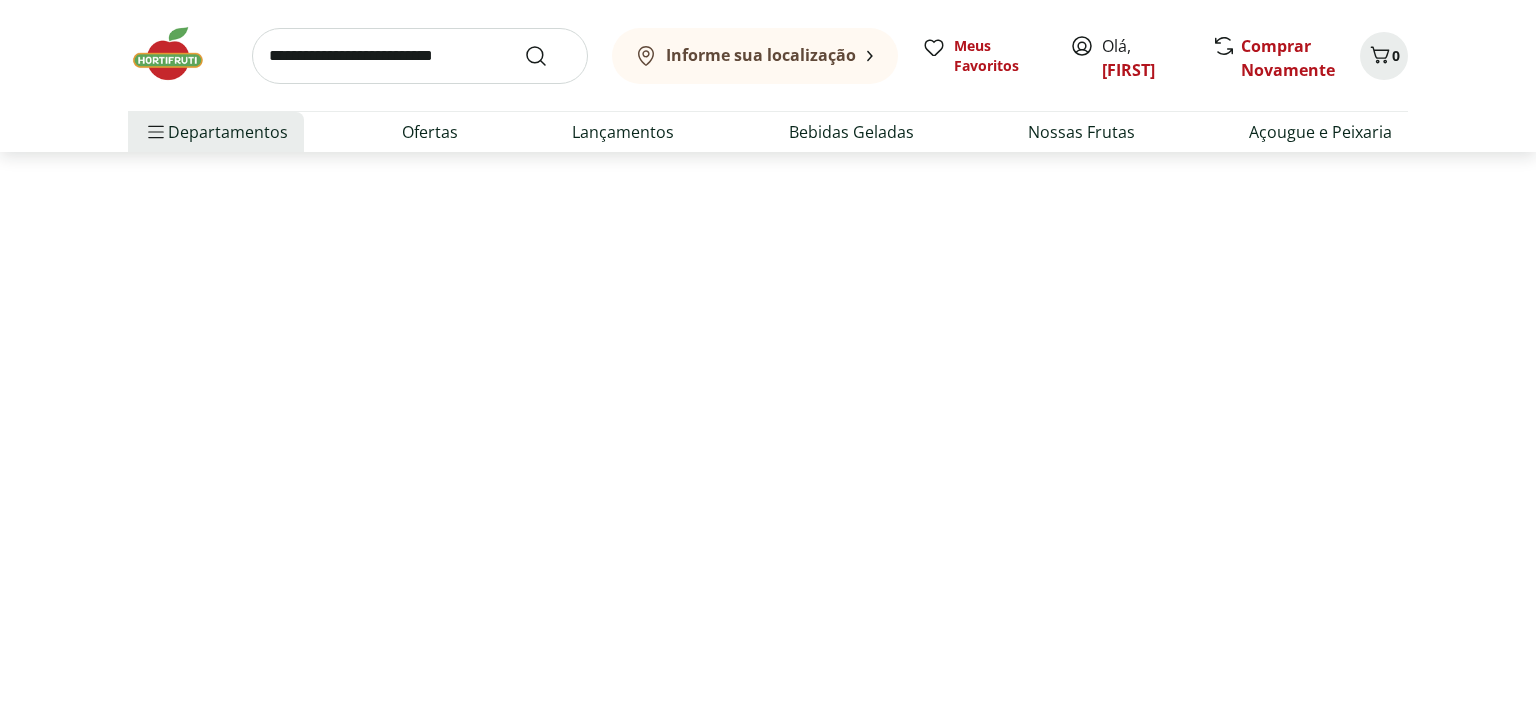 scroll, scrollTop: 0, scrollLeft: 0, axis: both 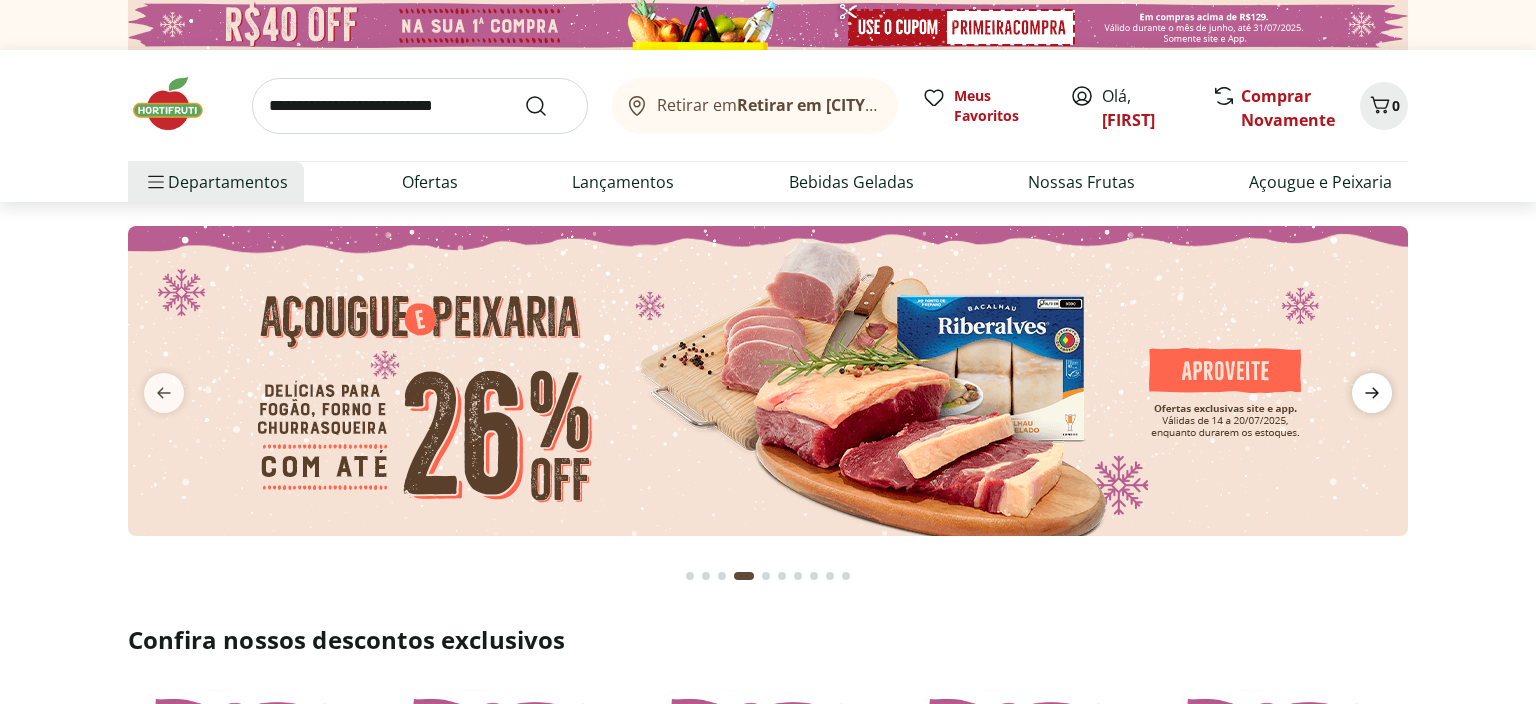 click at bounding box center (1372, 393) 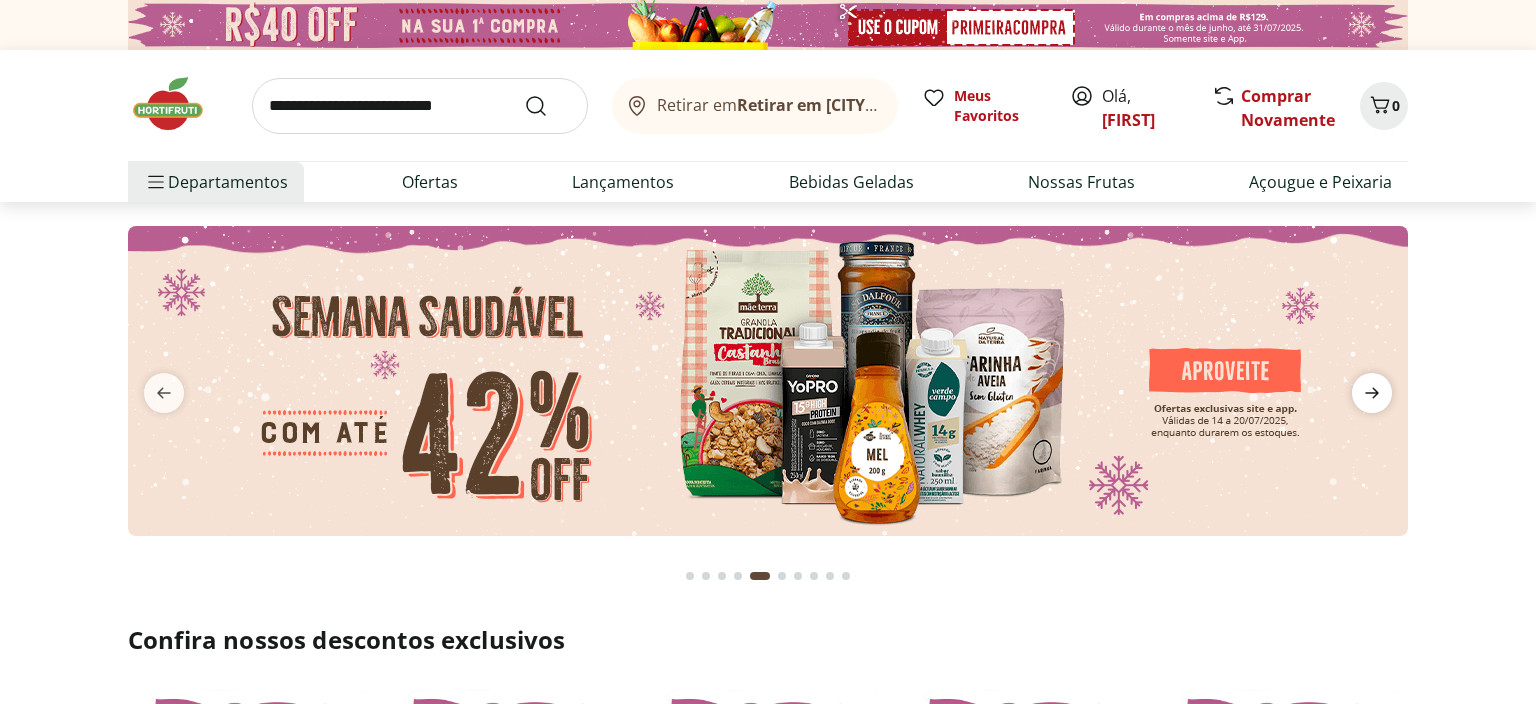 click 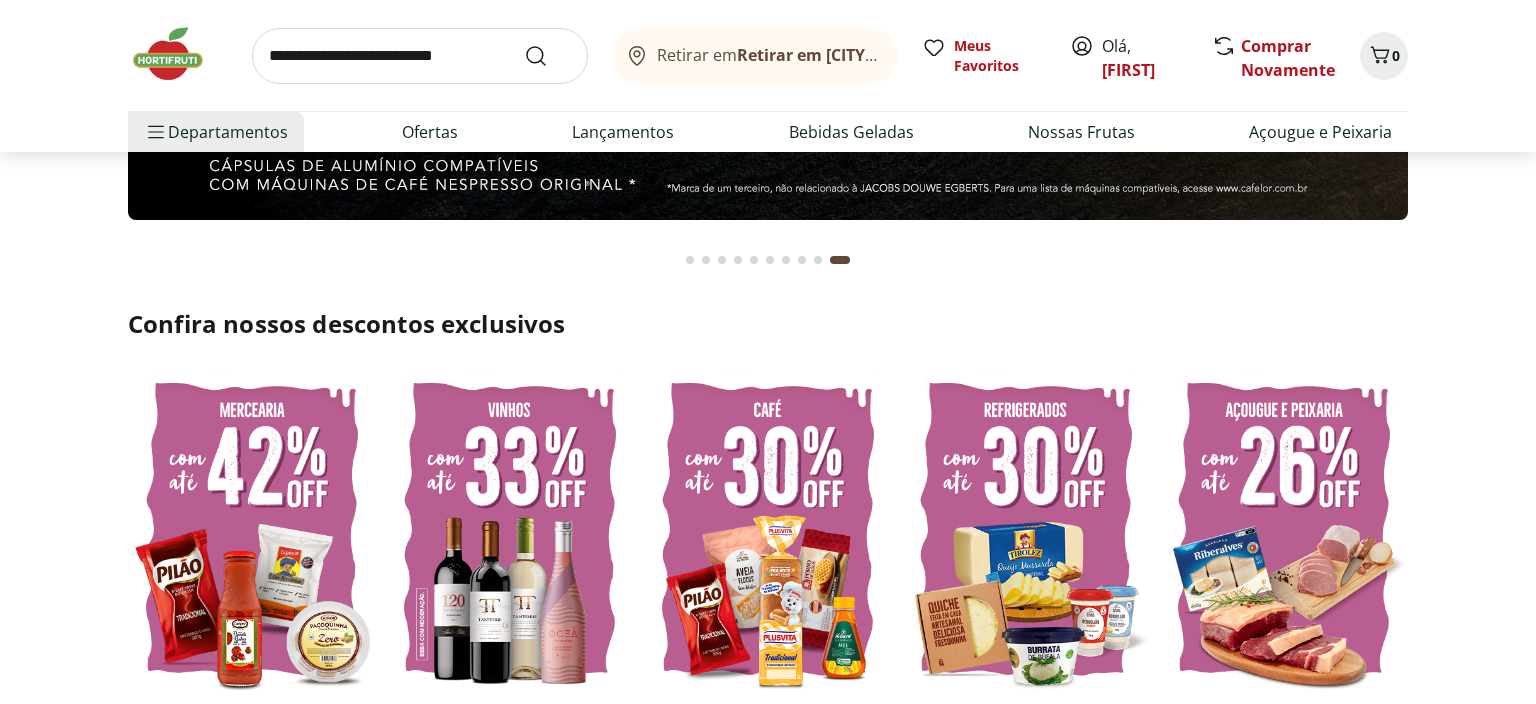 scroll, scrollTop: 0, scrollLeft: 0, axis: both 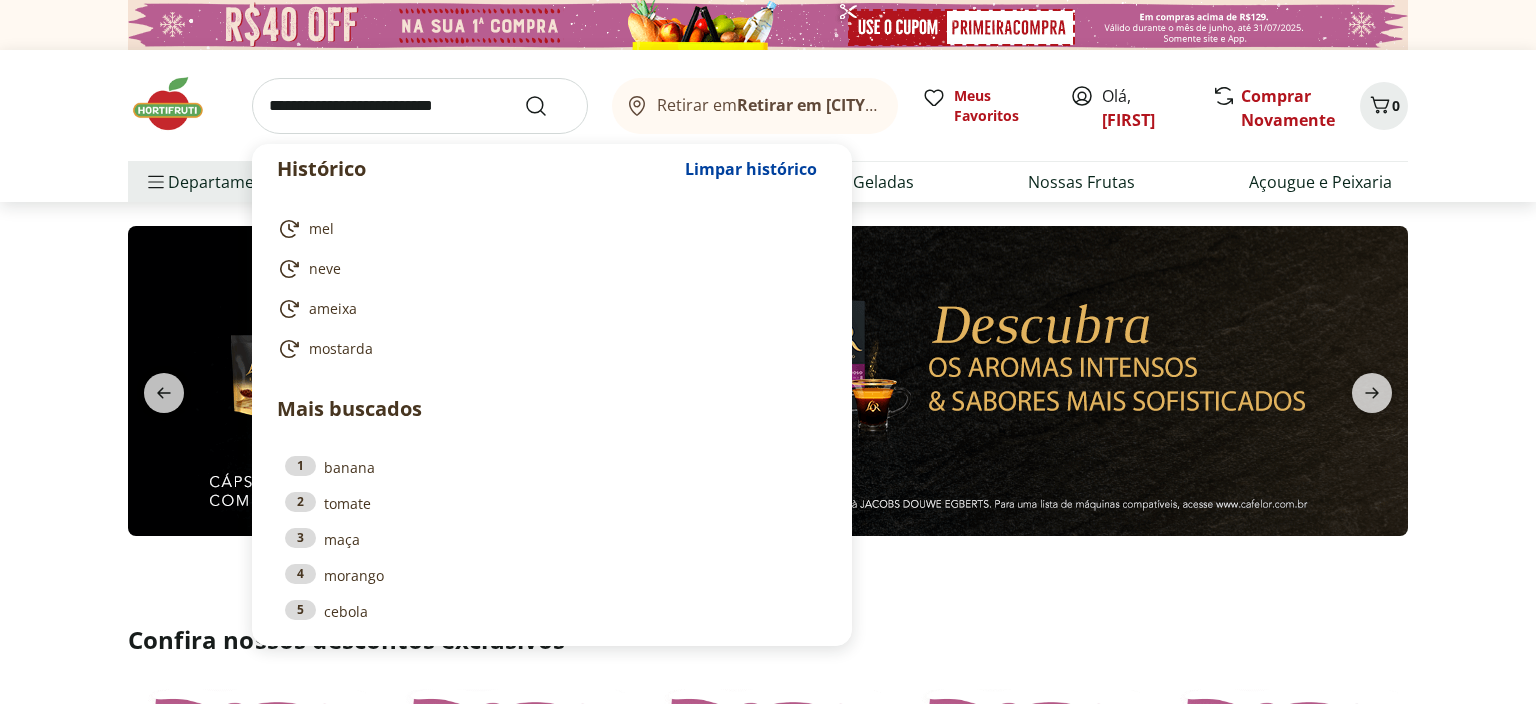 click at bounding box center [420, 106] 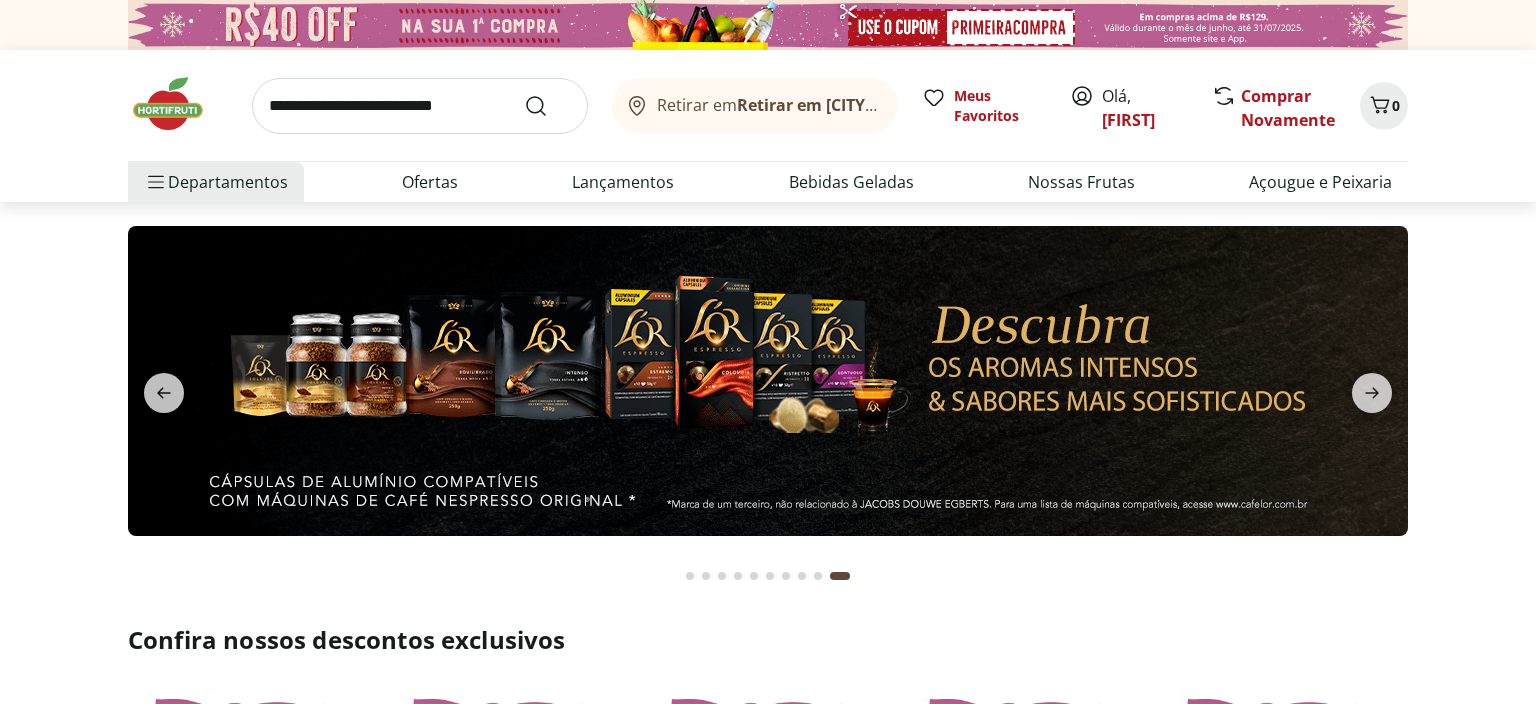 click at bounding box center (768, 401) 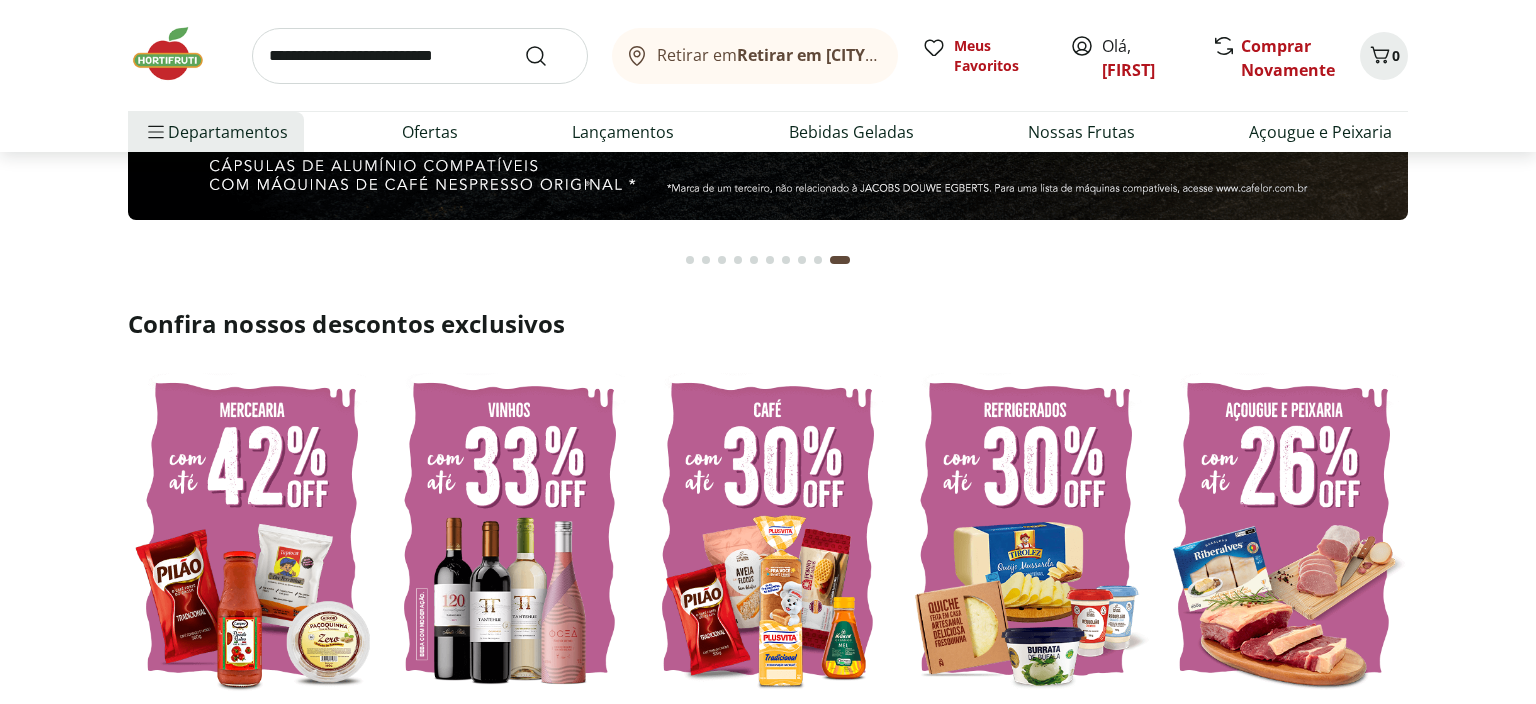 scroll, scrollTop: 0, scrollLeft: 0, axis: both 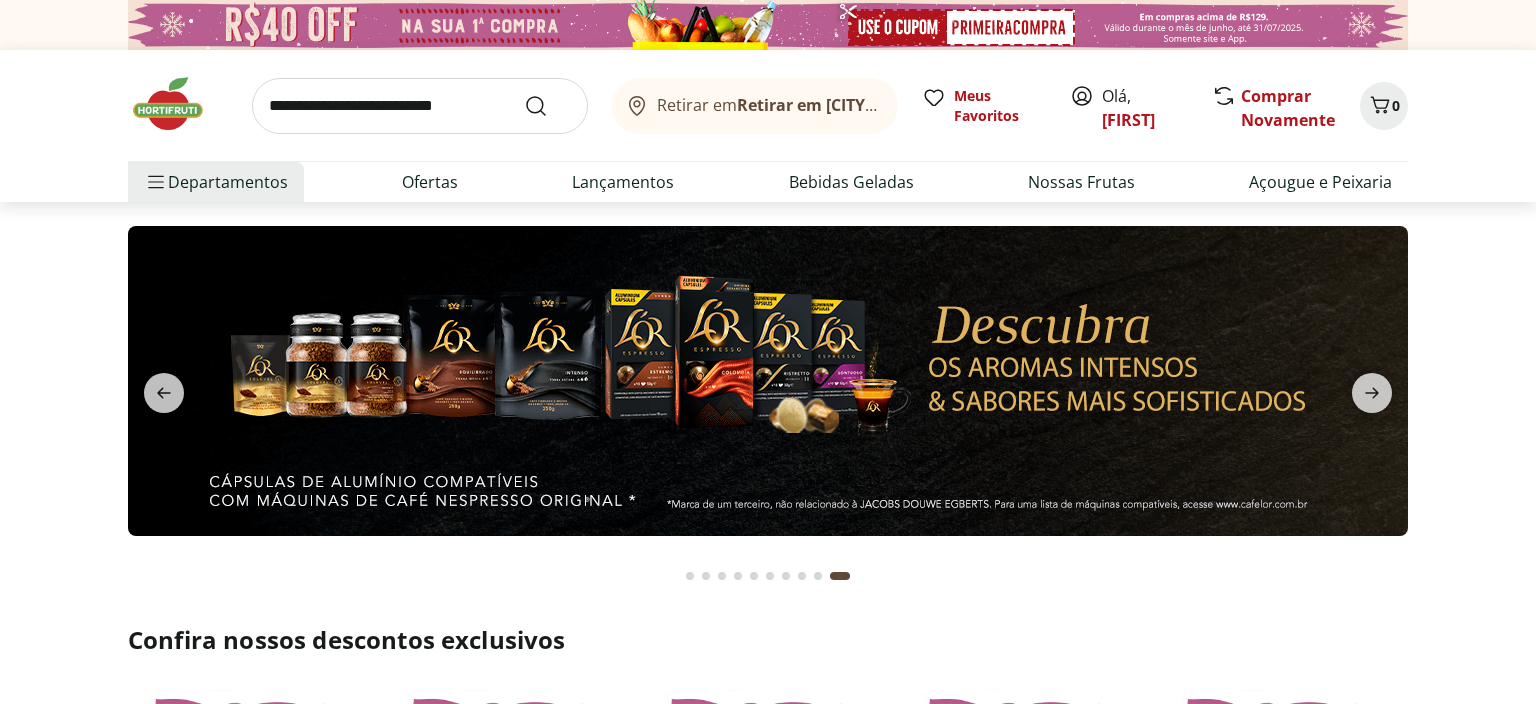 click at bounding box center [420, 106] 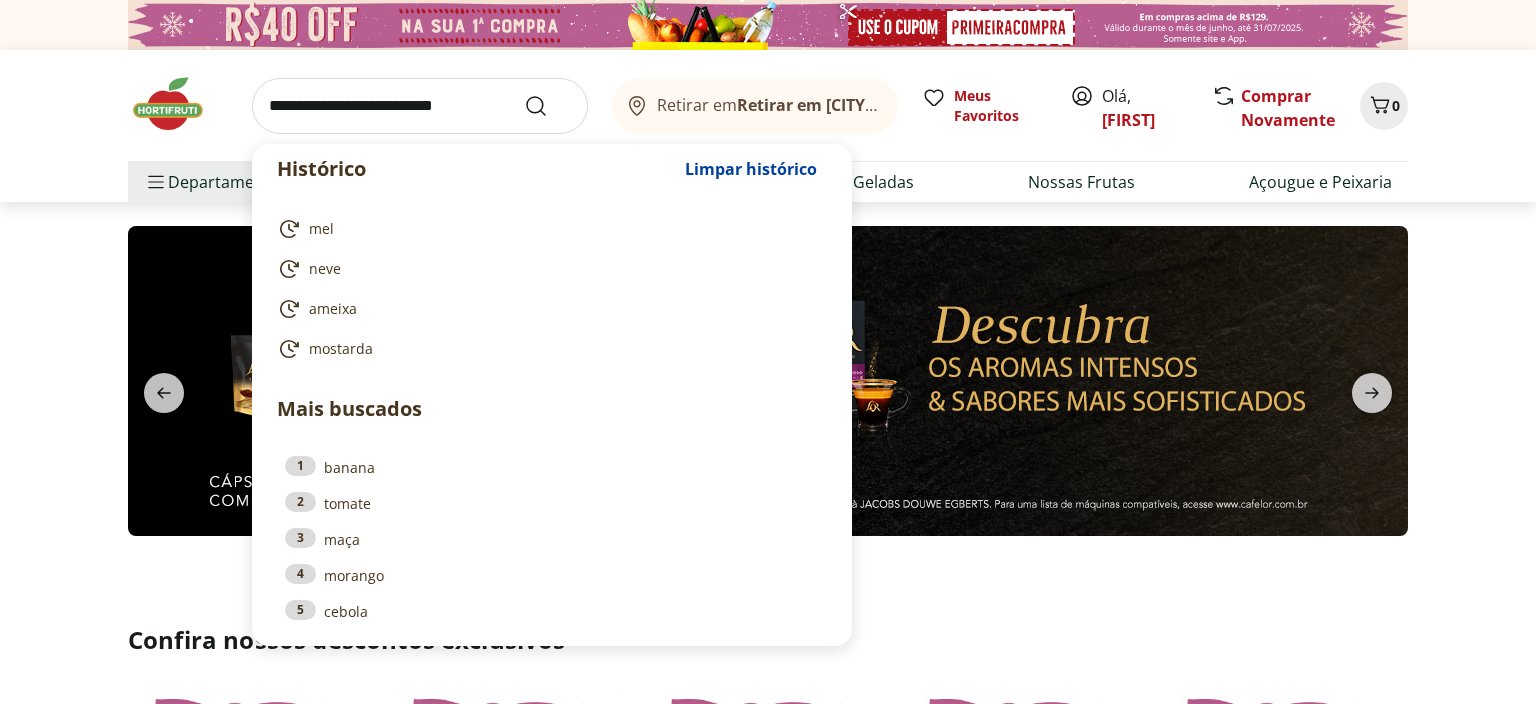 click at bounding box center [420, 106] 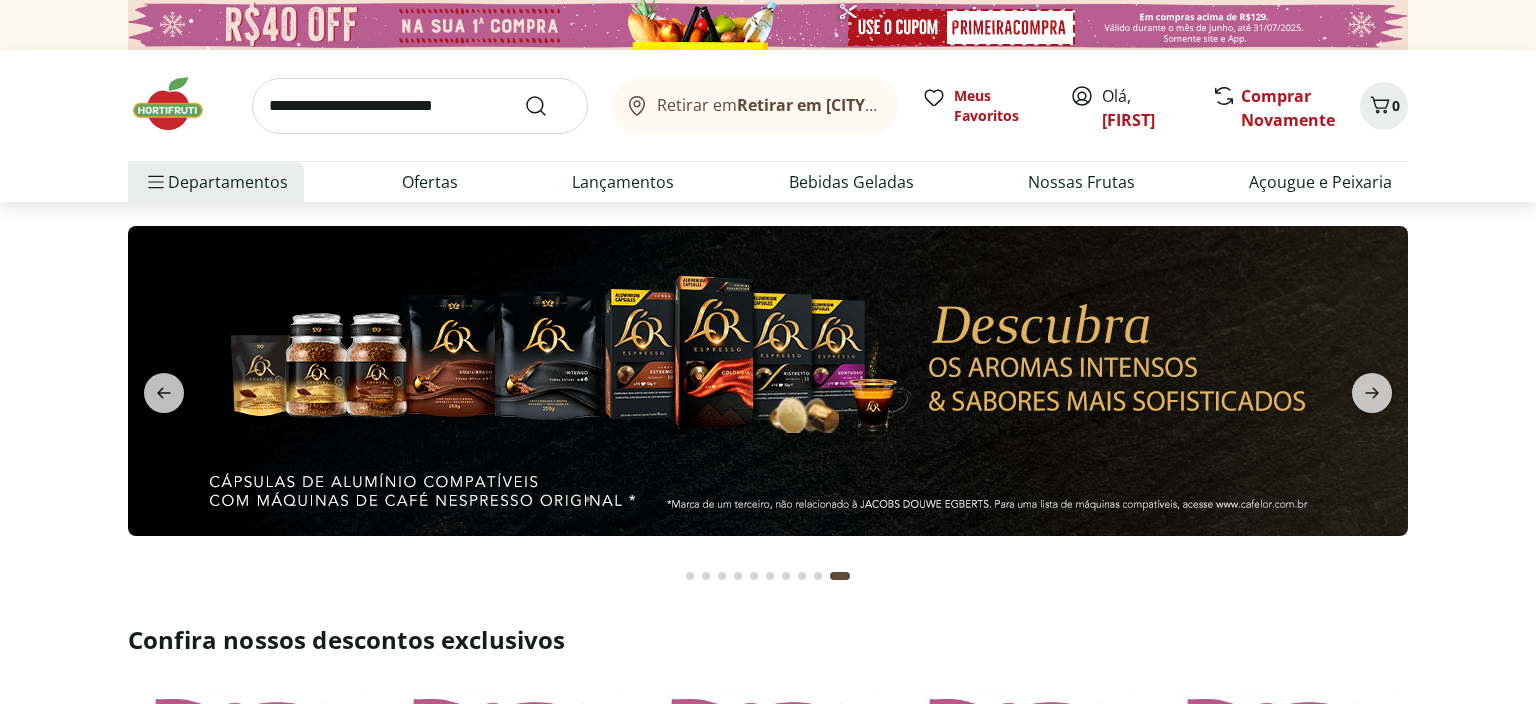 click on "Retirar em  [CITY]/[STATE] Olá,  [FIRST] 0 Retirar em  [CITY]/[STATE] Meus Favoritos Olá,  [FIRST] Comprar Novamente 0  Departamentos Nossa Marca Nossa Marca Ver tudo do departamento Açougue & Peixaria Congelados e Refrigerados Frutas, Legumes e Verduras Orgânicos Mercearia Sorvetes Hortifruti Hortifruti Ver tudo do departamento Cogumelos Frutas Legumes Ovos Temperos Frescos Verduras Orgânicos Orgânicos Ver tudo do departamento Bebidas Orgânicas Frutas Orgânicas Legumes Orgânicos Ovos Orgânicos Perecíveis Orgânicos Verduras Orgânicas Temperos Frescos Açougue e Peixaria Açougue e Peixaria Ver tudo do departamento Aves Bovinos Exóticos Frutos do Mar Linguiça e Salsicha Peixes Salgados e Defumados Suínos Prontinhos Prontinhos Ver tudo do departamento Frutas Cortadinhas Pré Preparados Prontos para Consumo Saladas Sucos e Água de Coco Padaria Padaria Ver tudo do departamento Bolos e Mini Bolos Doces Pão Padaria Própria Salgados Torradas Bebidas Bebidas Água Água de Coco" at bounding box center (768, 126) 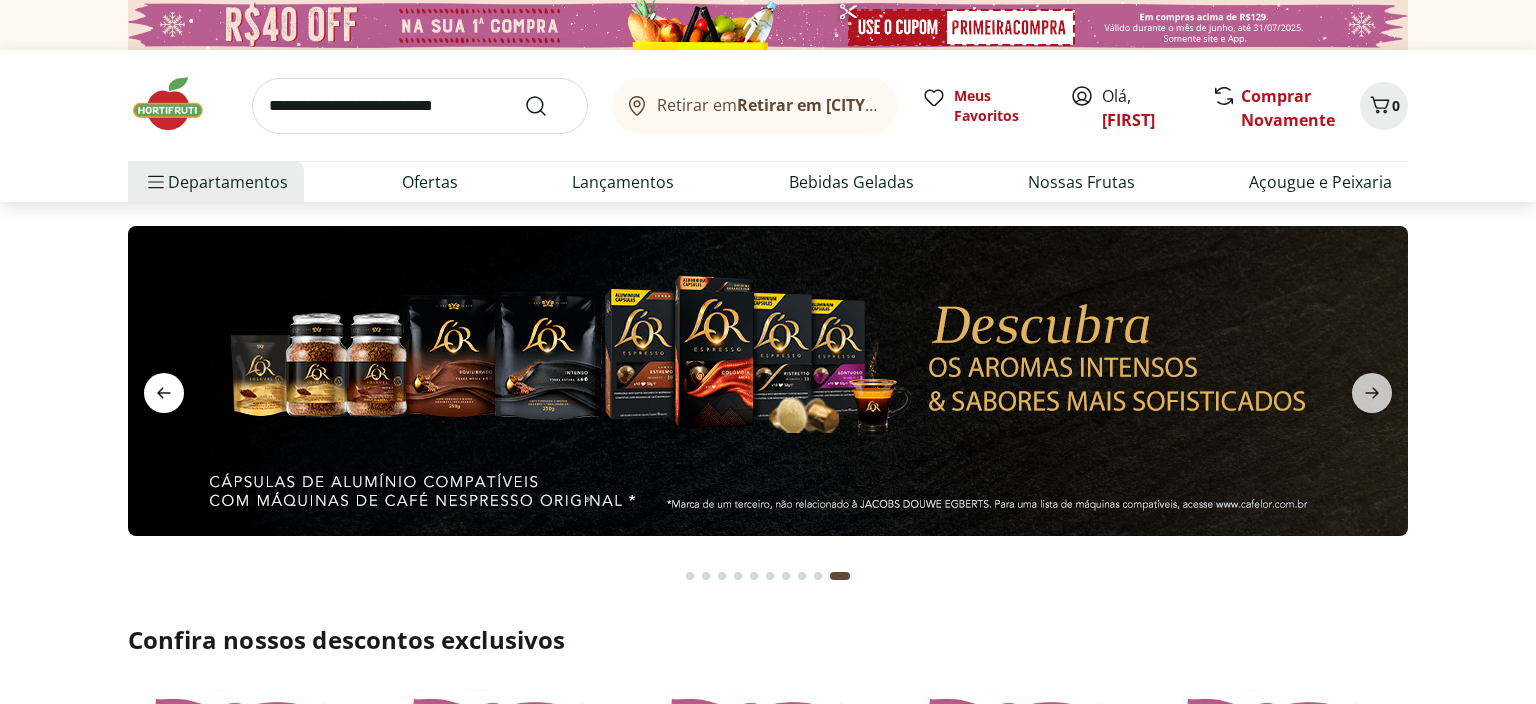 click at bounding box center [164, 393] 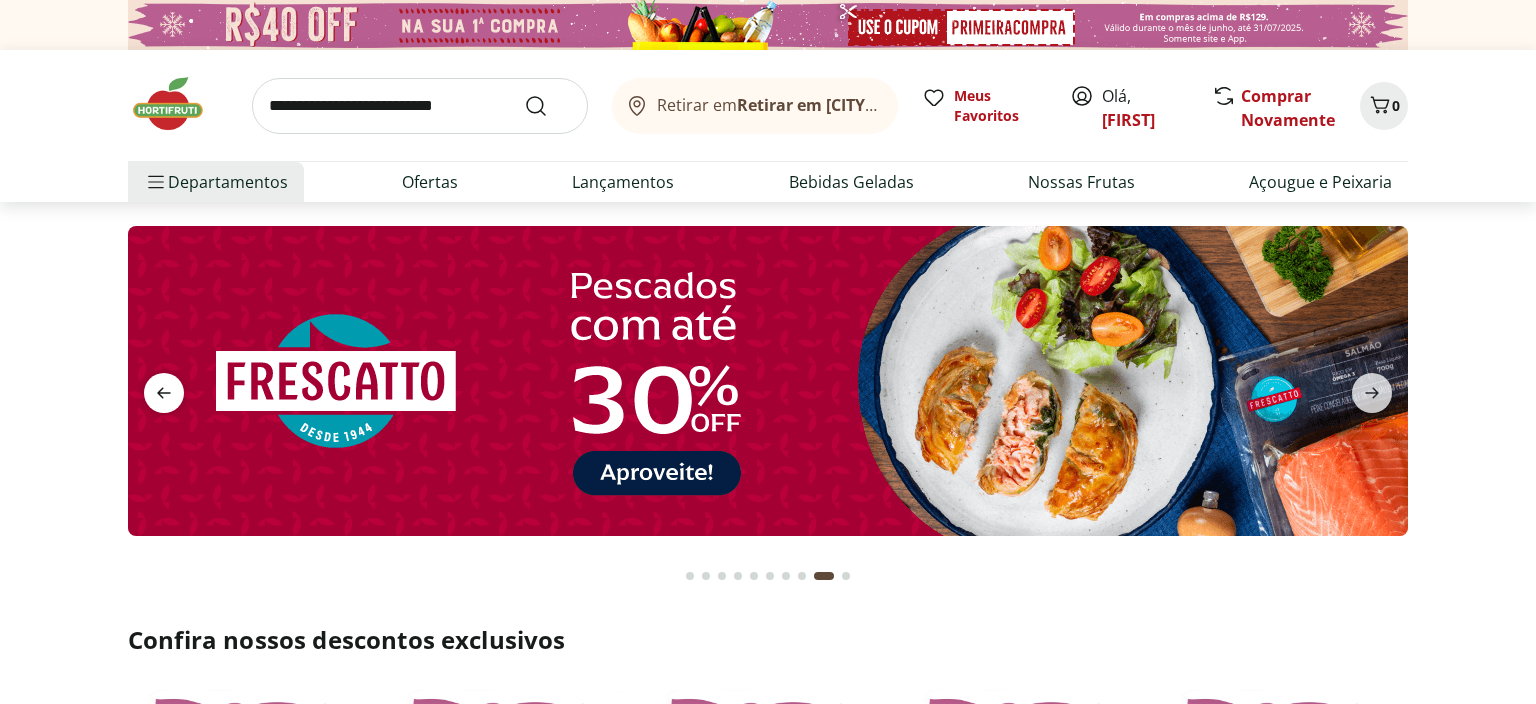 click 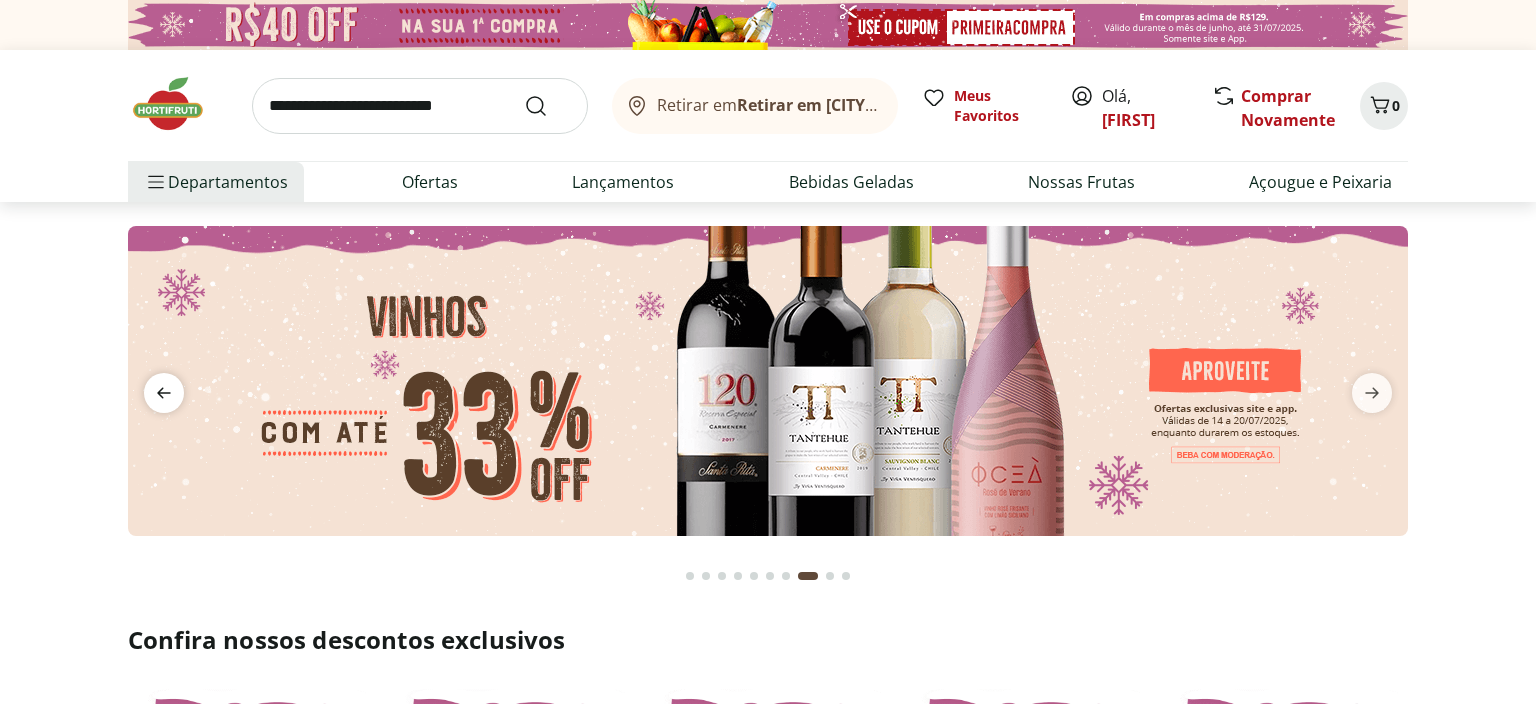 click 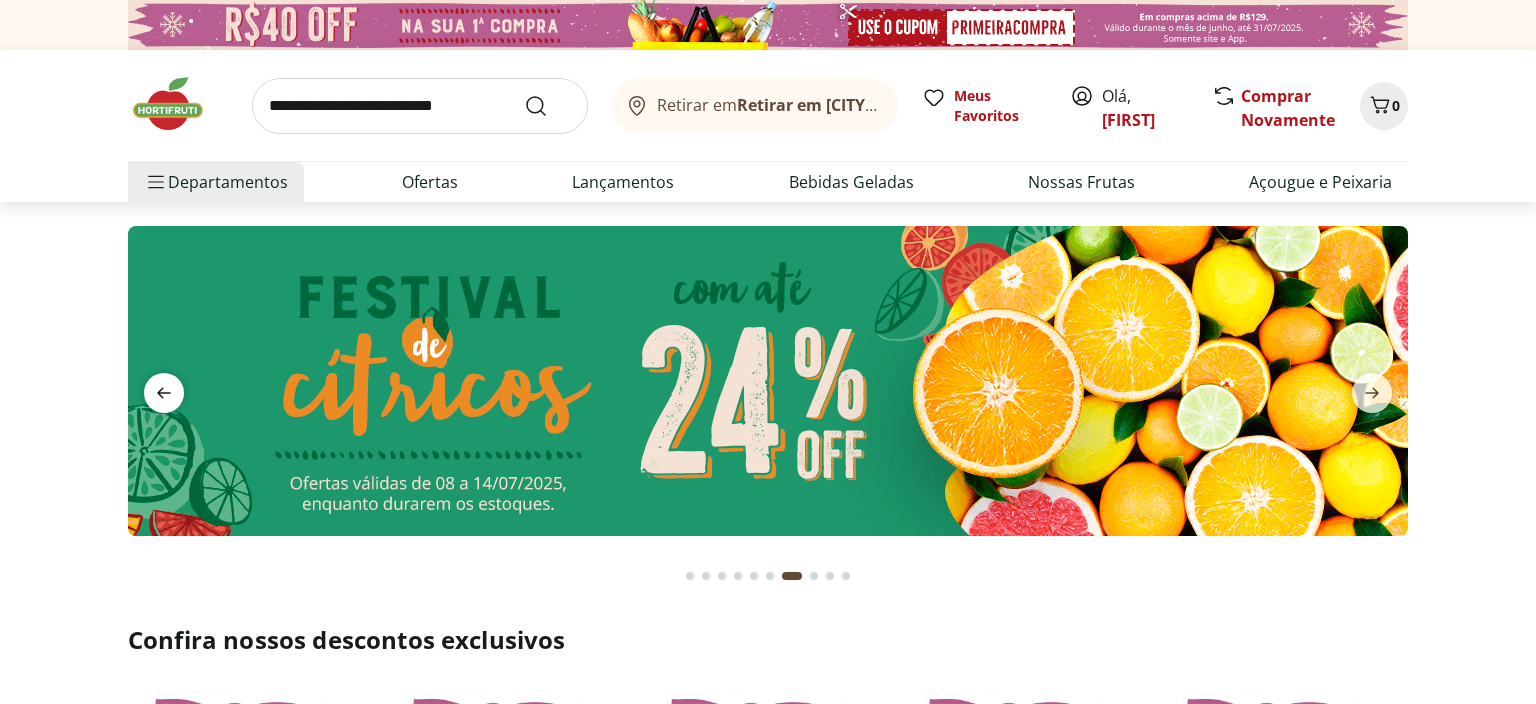 click 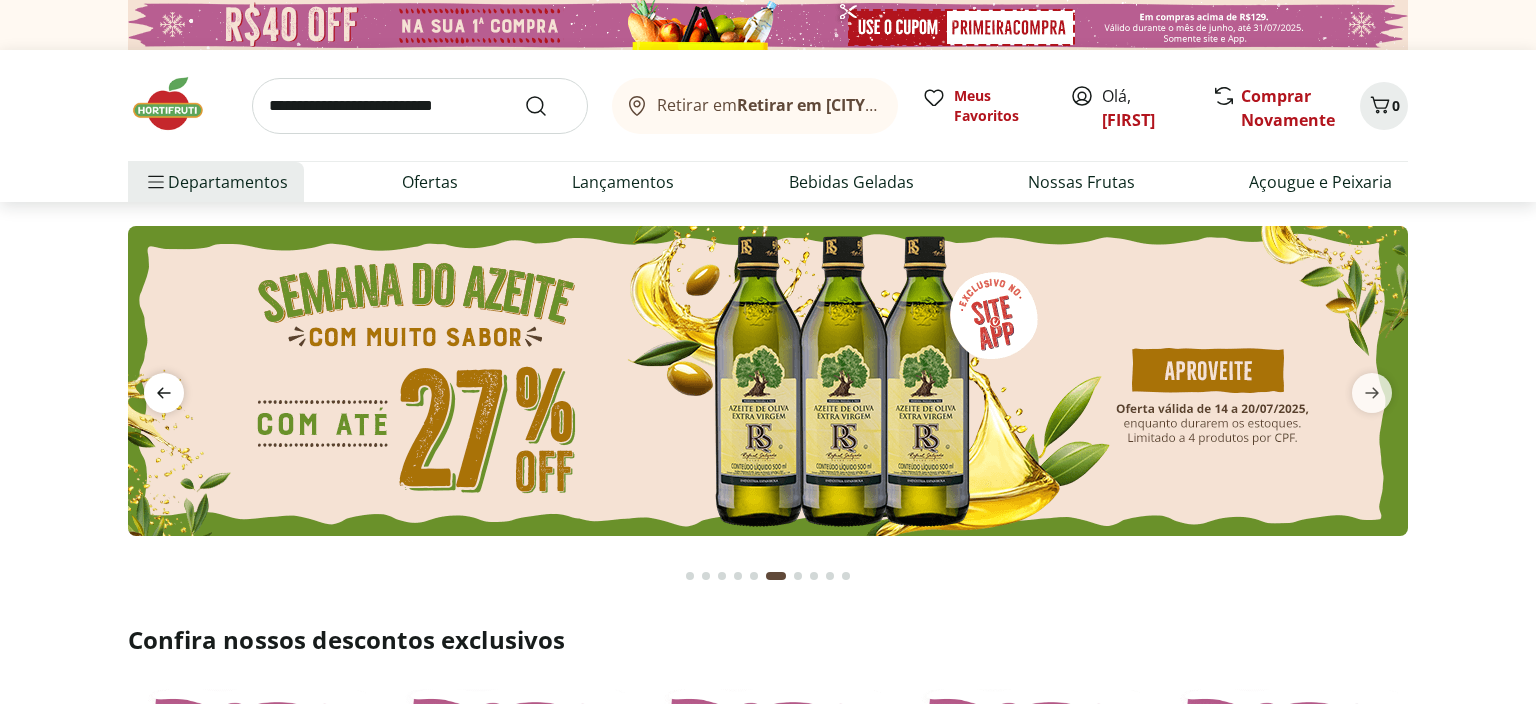 click 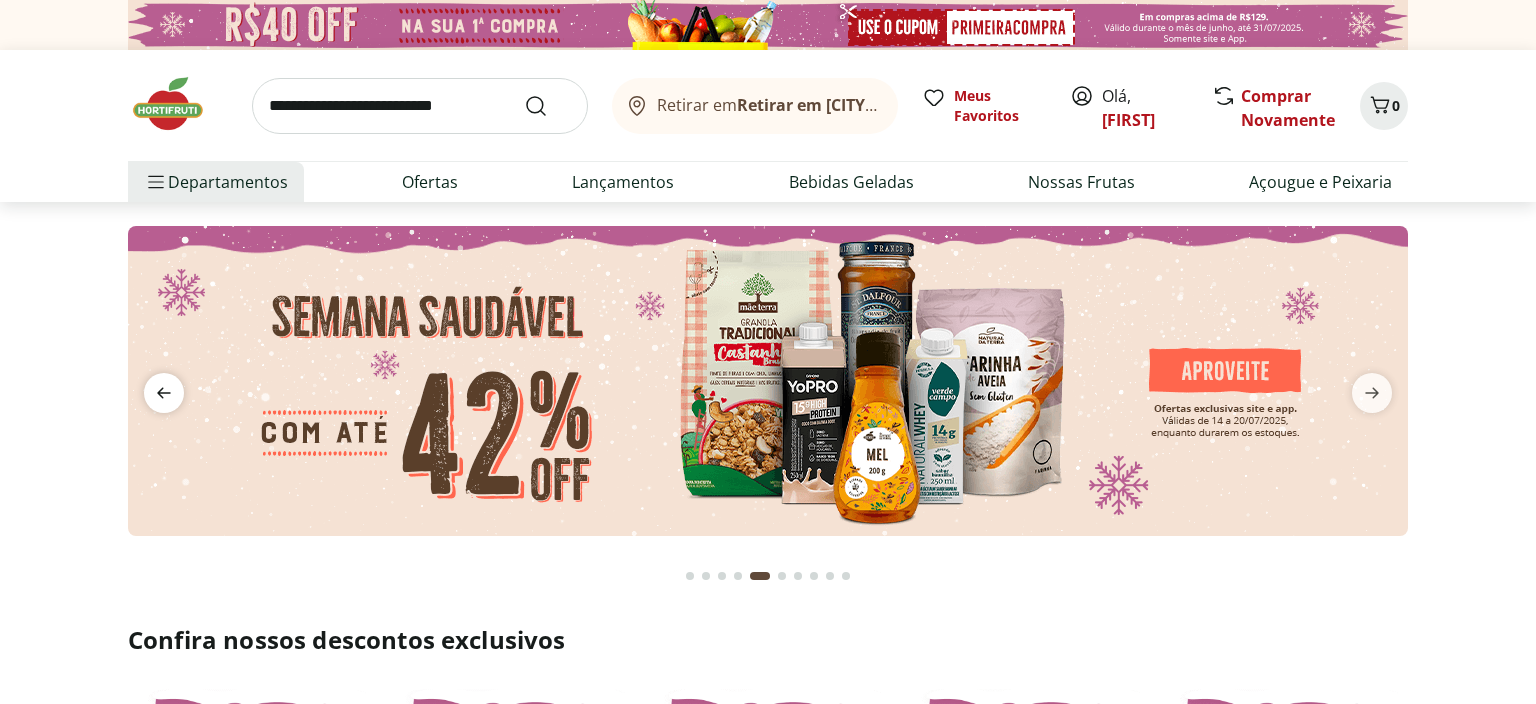click 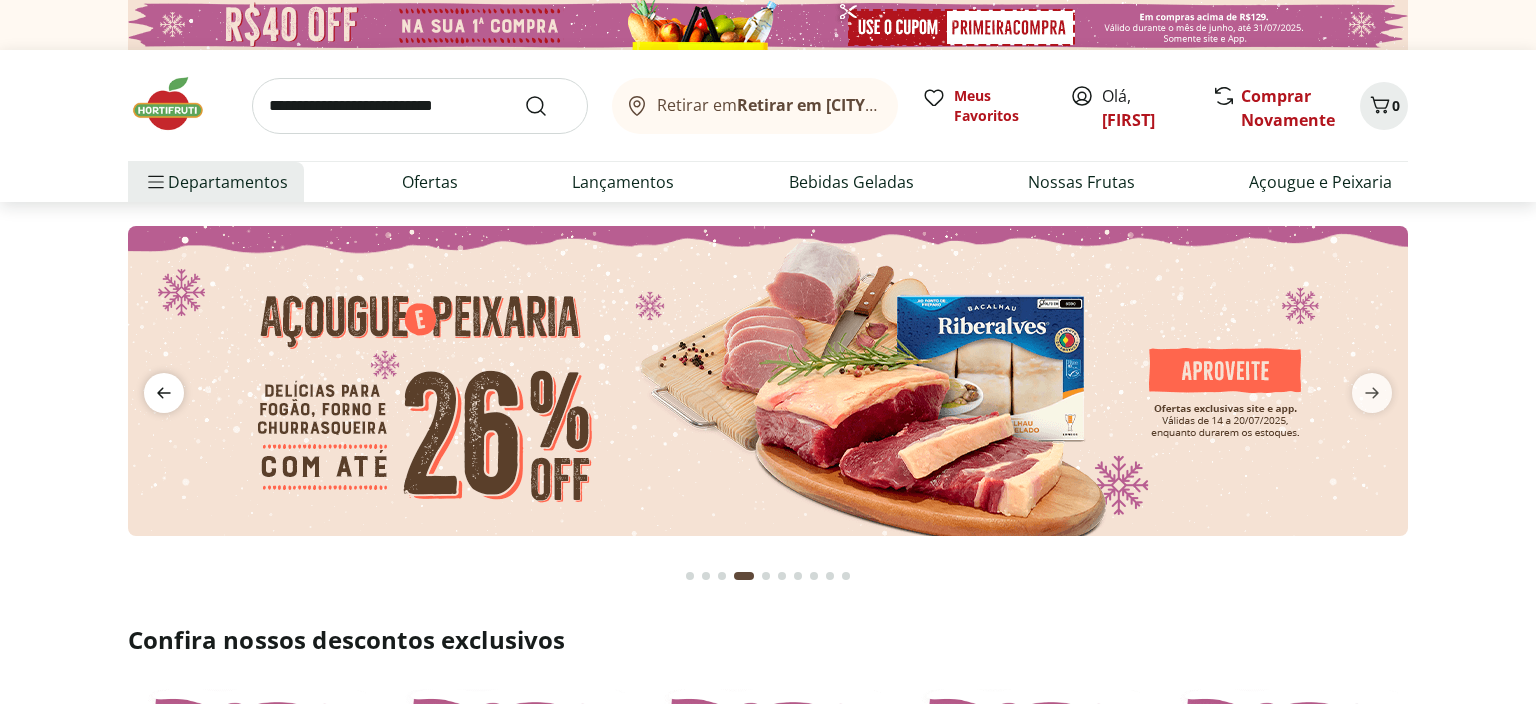 click 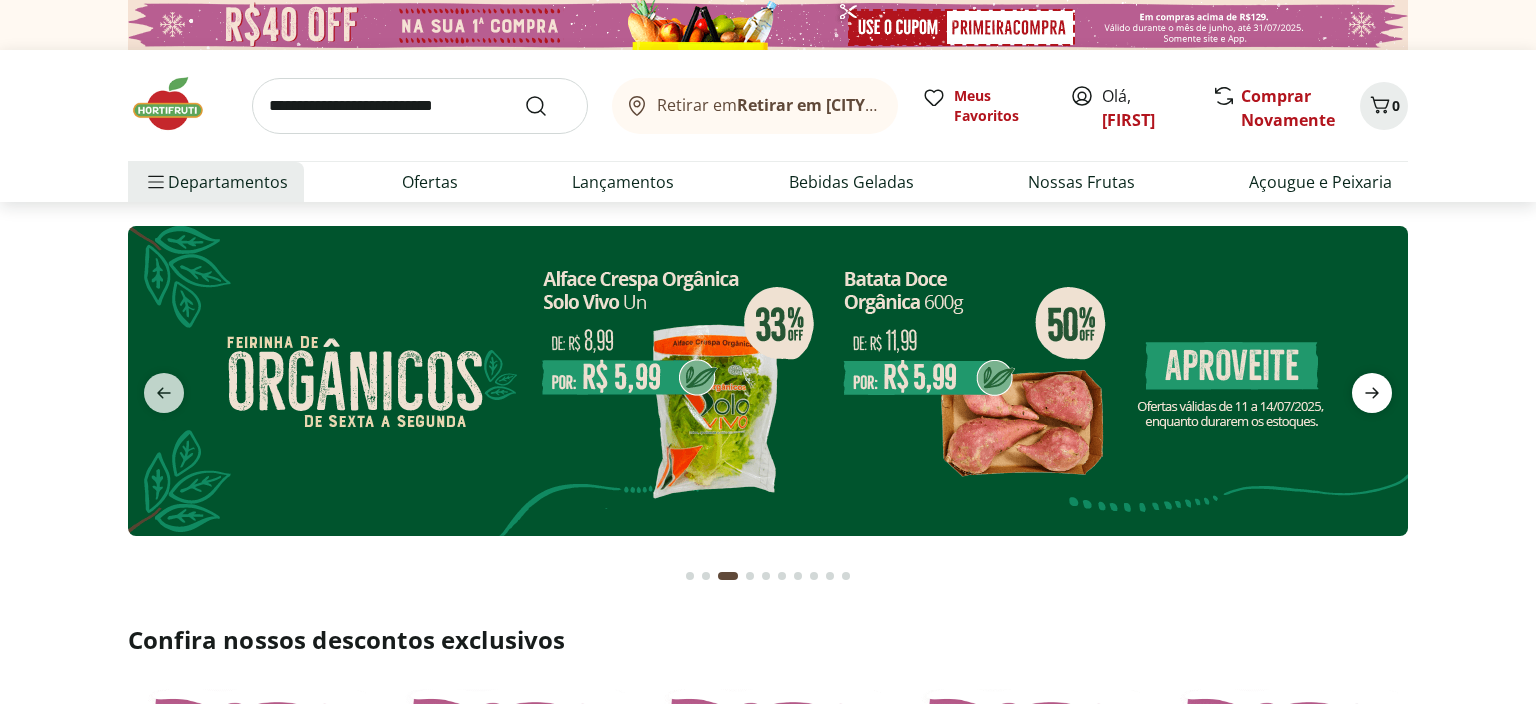 click 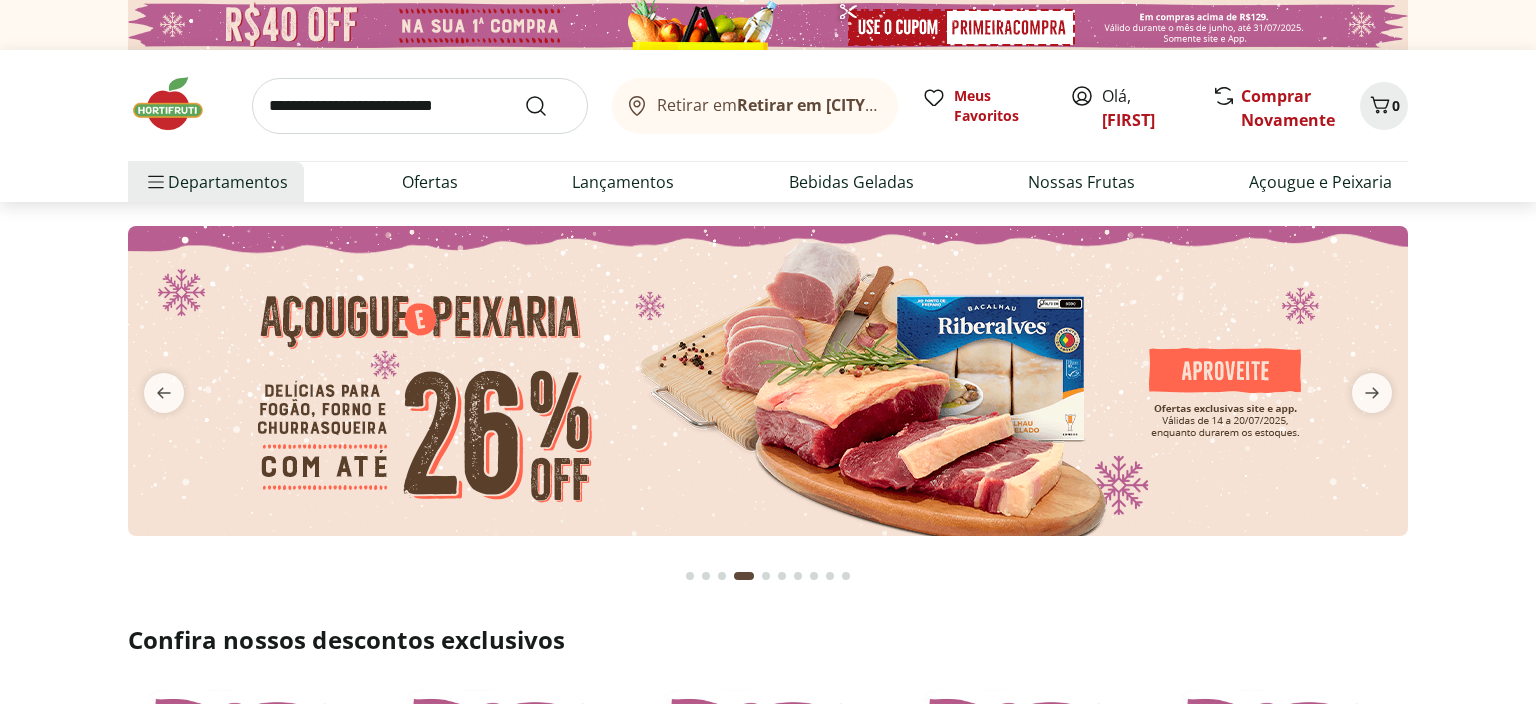 click at bounding box center (768, 381) 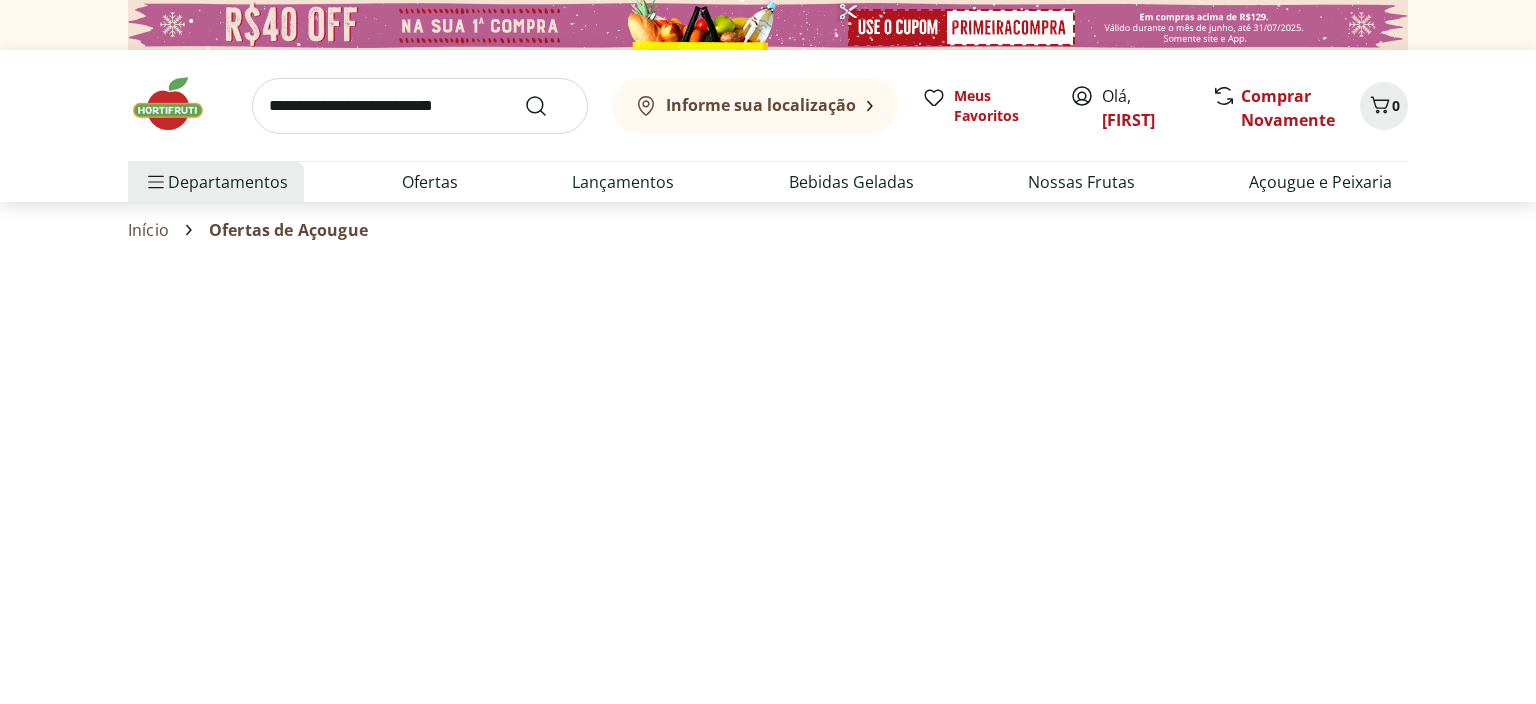 select on "**********" 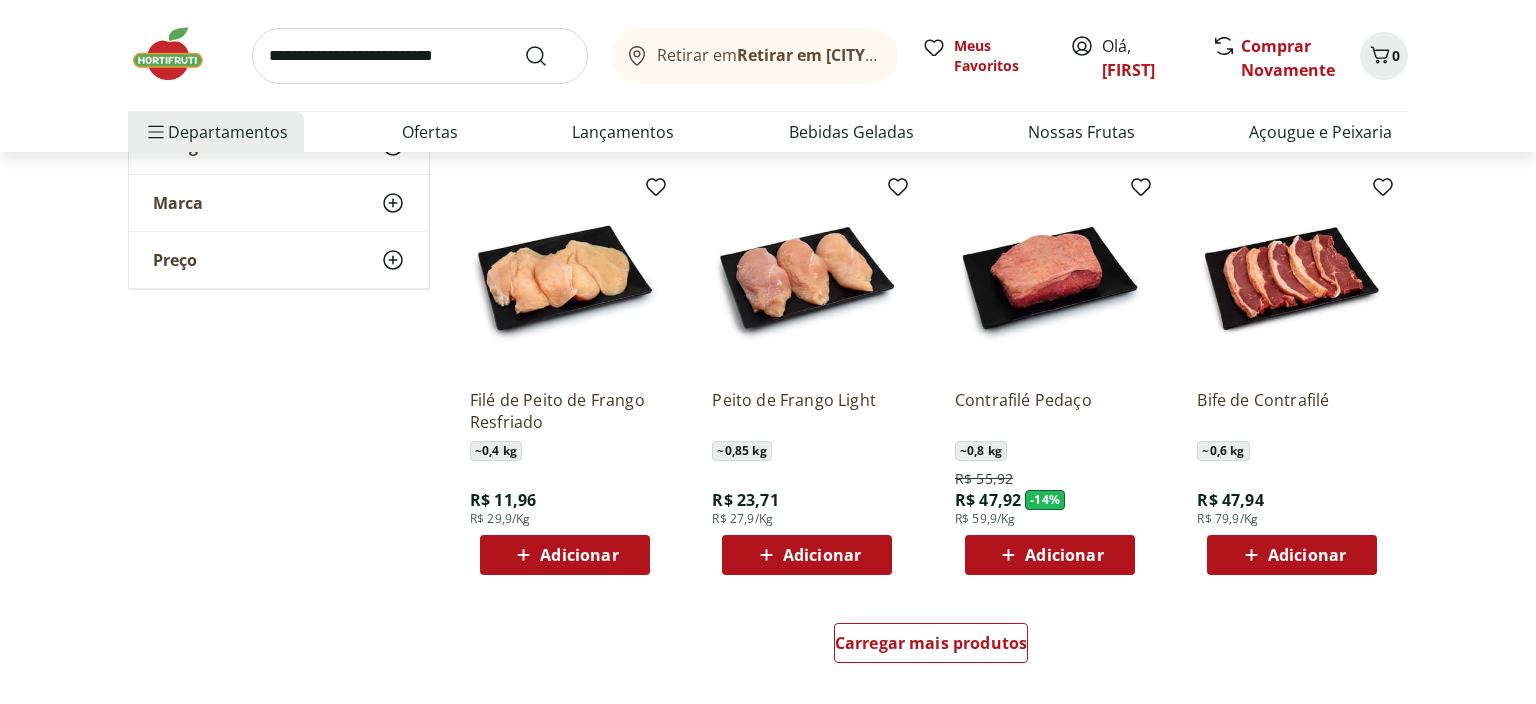 scroll, scrollTop: 1056, scrollLeft: 0, axis: vertical 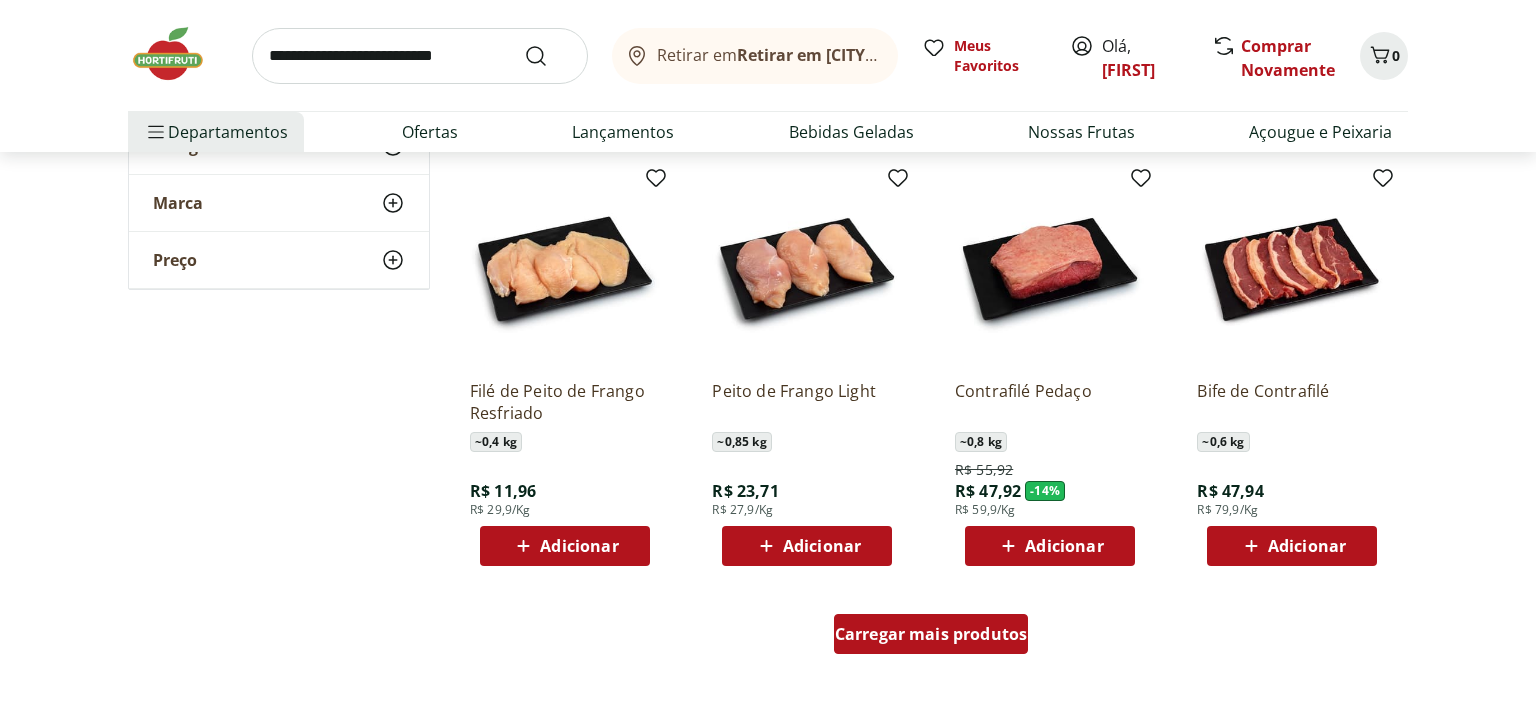 click on "Carregar mais produtos" at bounding box center (931, 634) 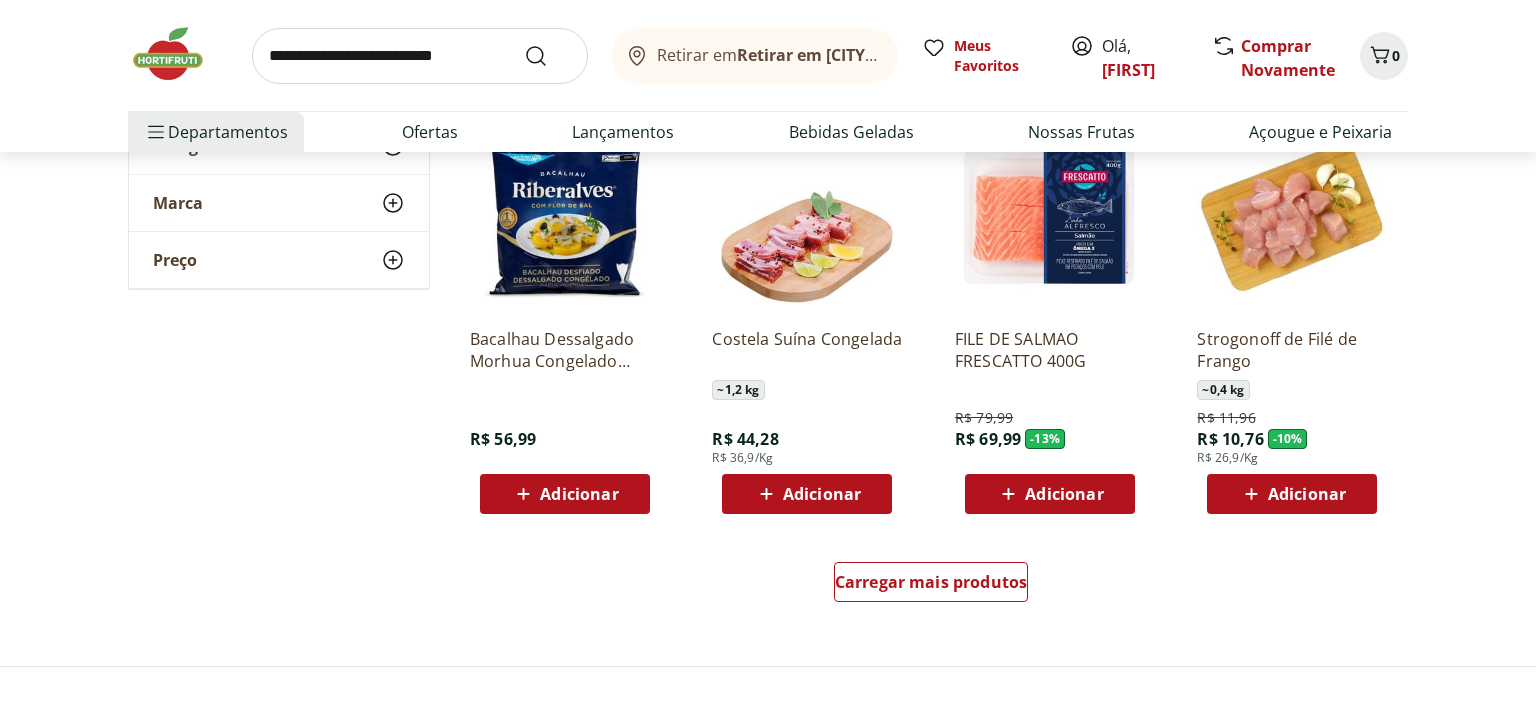 scroll, scrollTop: 2428, scrollLeft: 0, axis: vertical 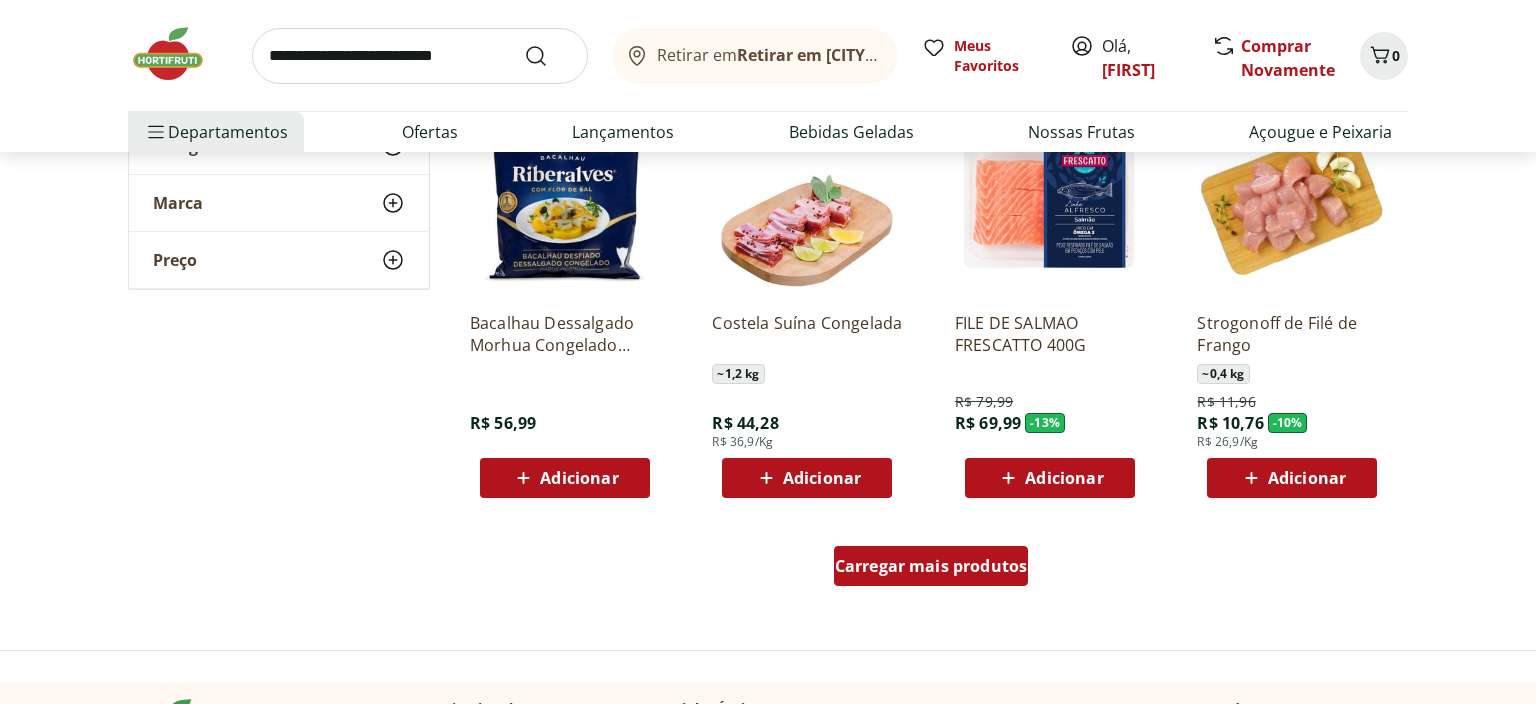 click on "Carregar mais produtos" at bounding box center (931, 566) 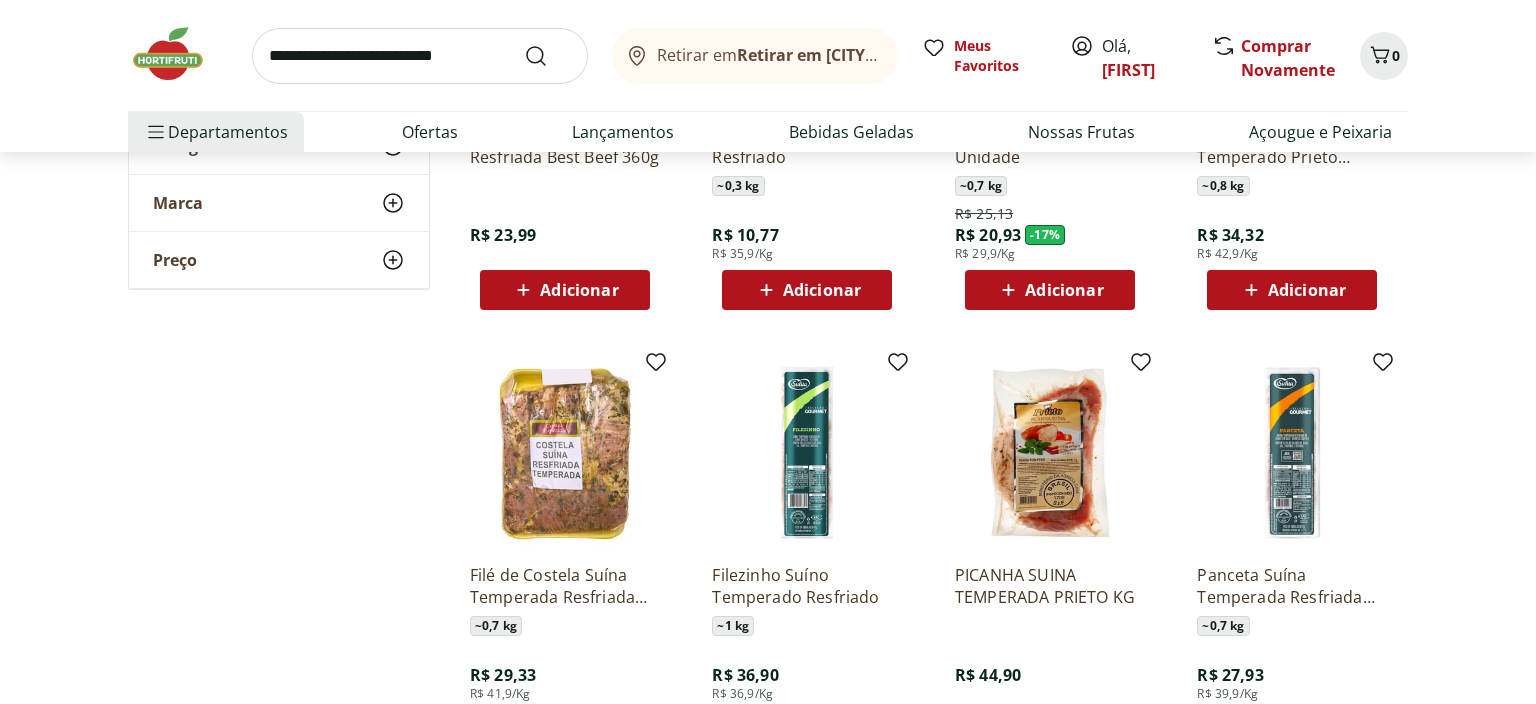scroll, scrollTop: 3696, scrollLeft: 0, axis: vertical 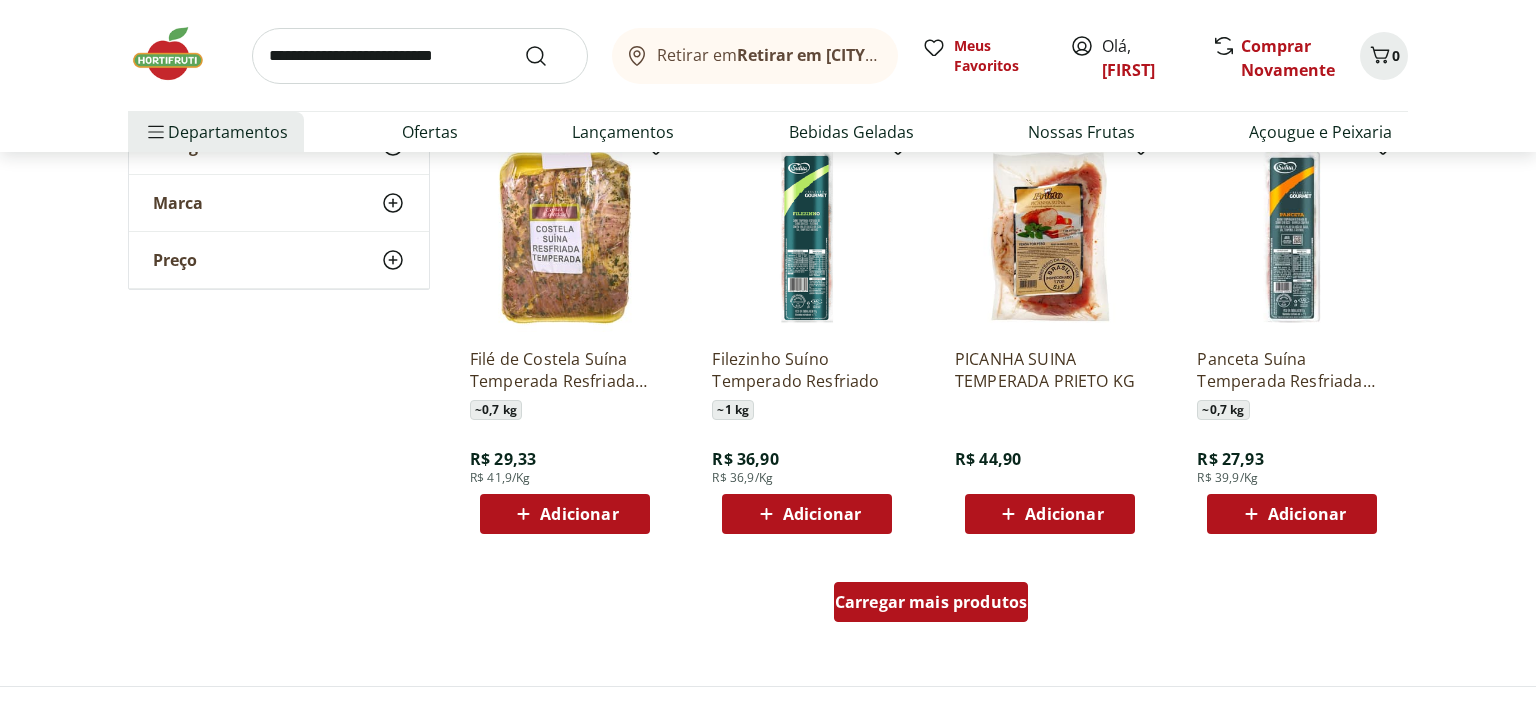 click on "Carregar mais produtos" at bounding box center [931, 602] 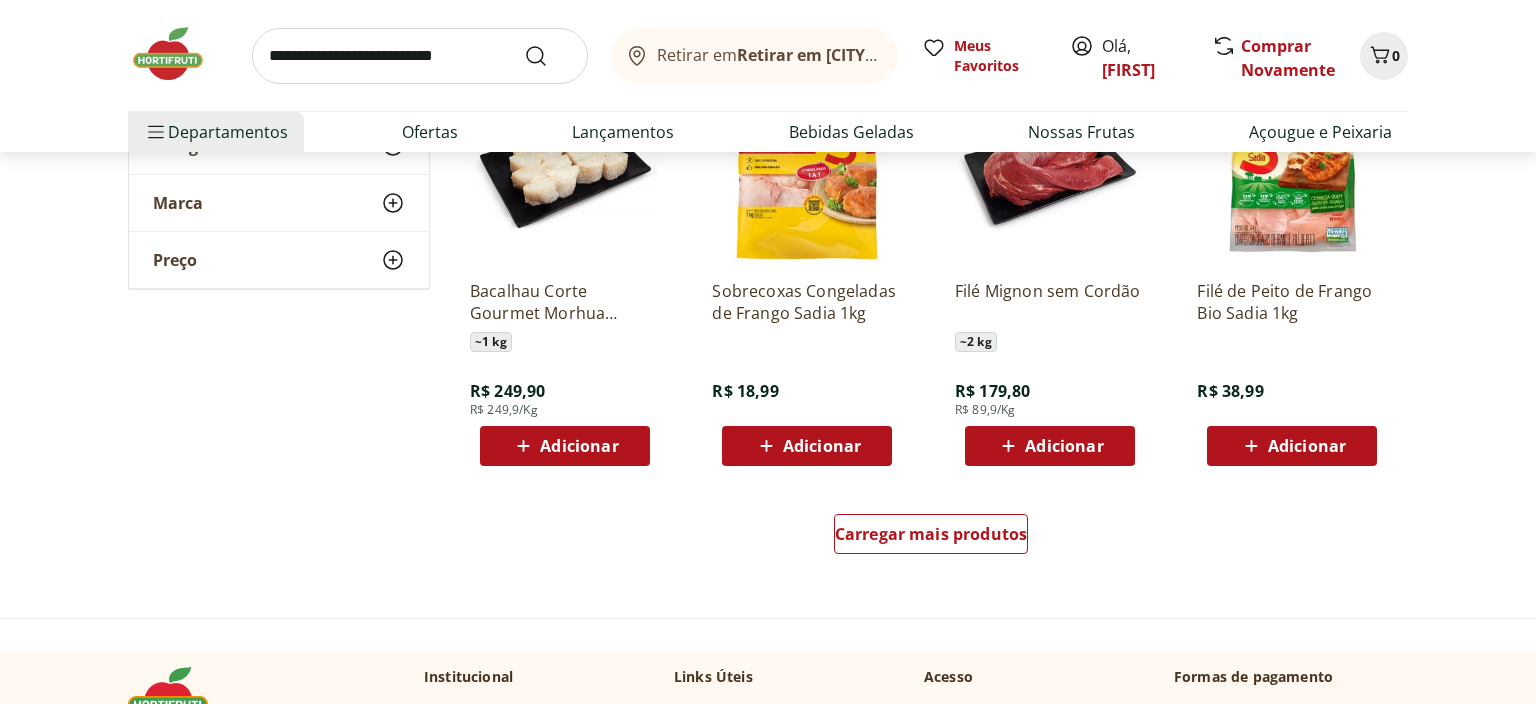 scroll, scrollTop: 5068, scrollLeft: 0, axis: vertical 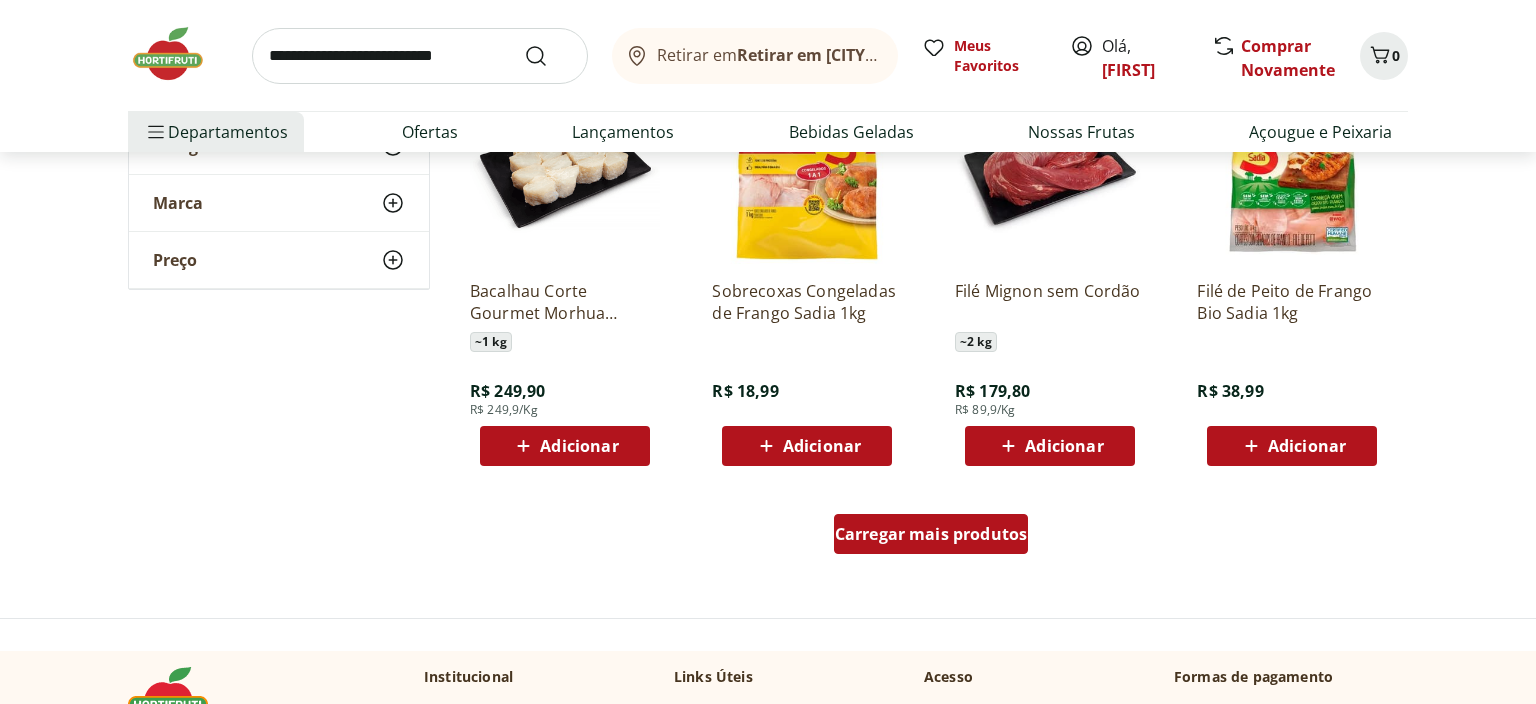 click on "Carregar mais produtos" at bounding box center [931, 534] 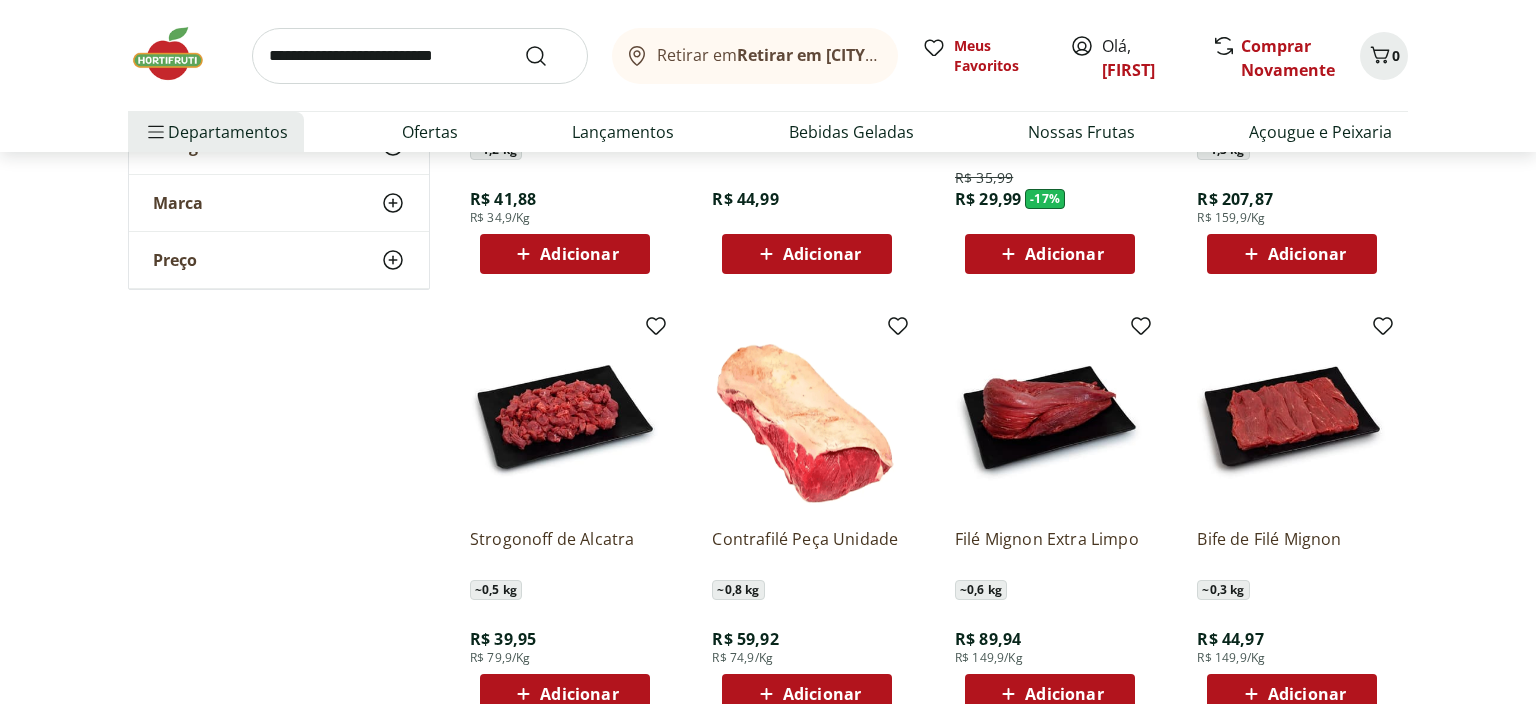 scroll, scrollTop: 6547, scrollLeft: 0, axis: vertical 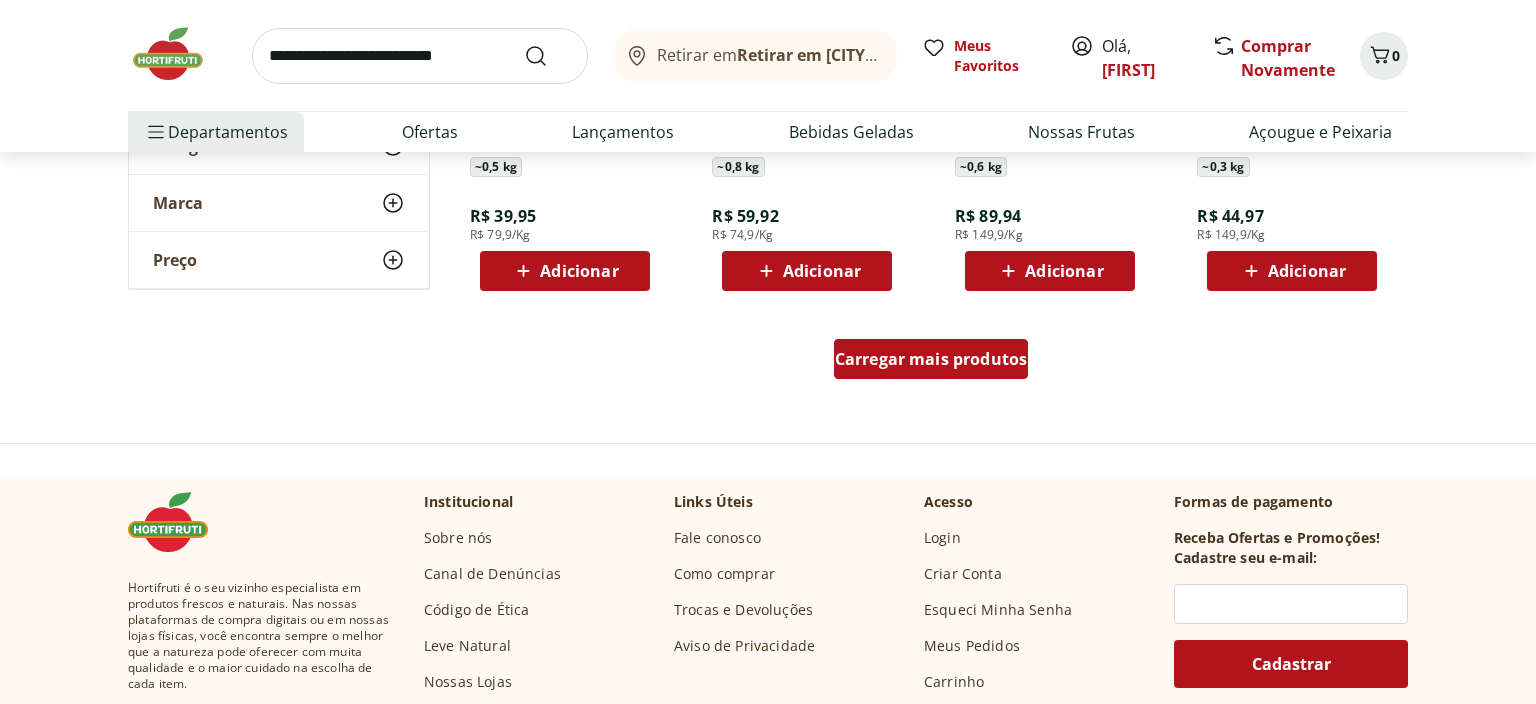 click on "Carregar mais produtos" at bounding box center (931, 359) 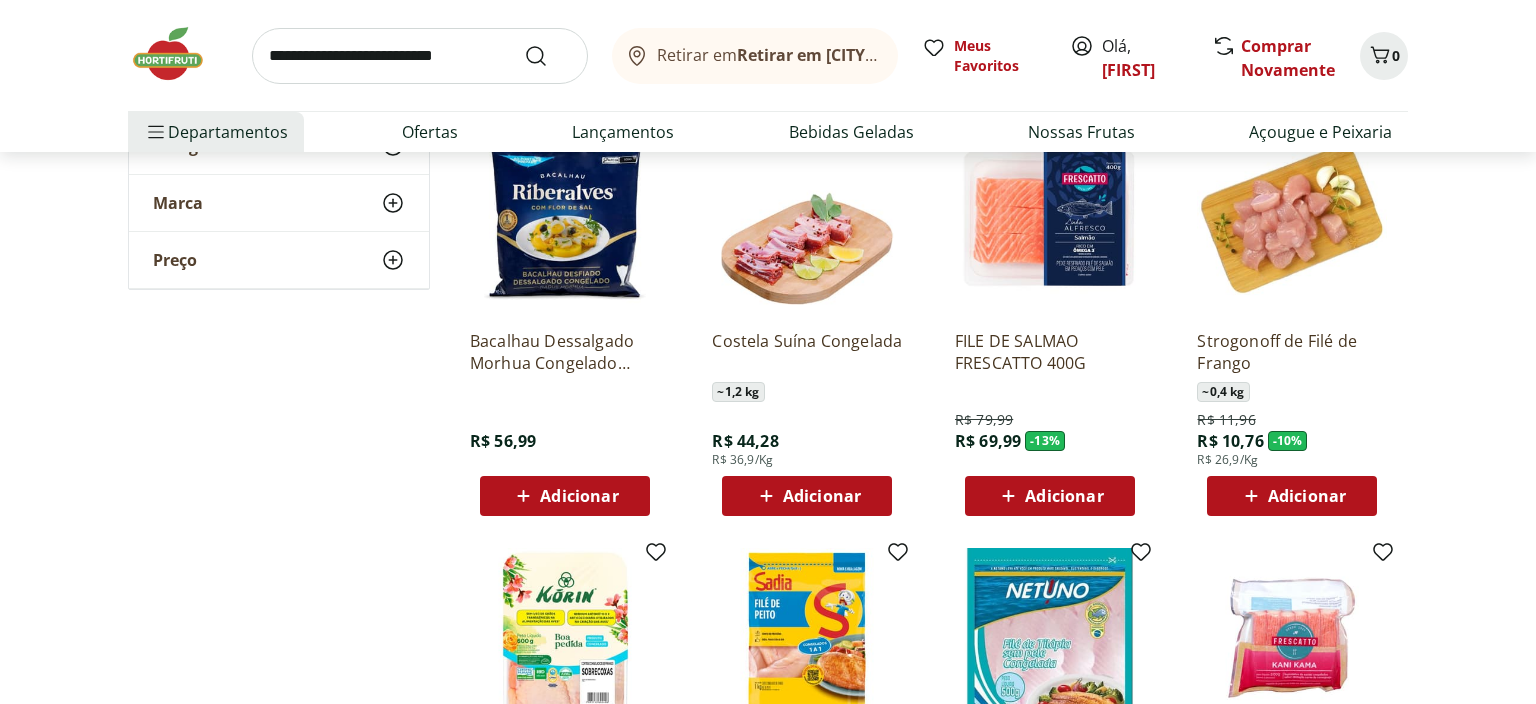 scroll, scrollTop: 2428, scrollLeft: 0, axis: vertical 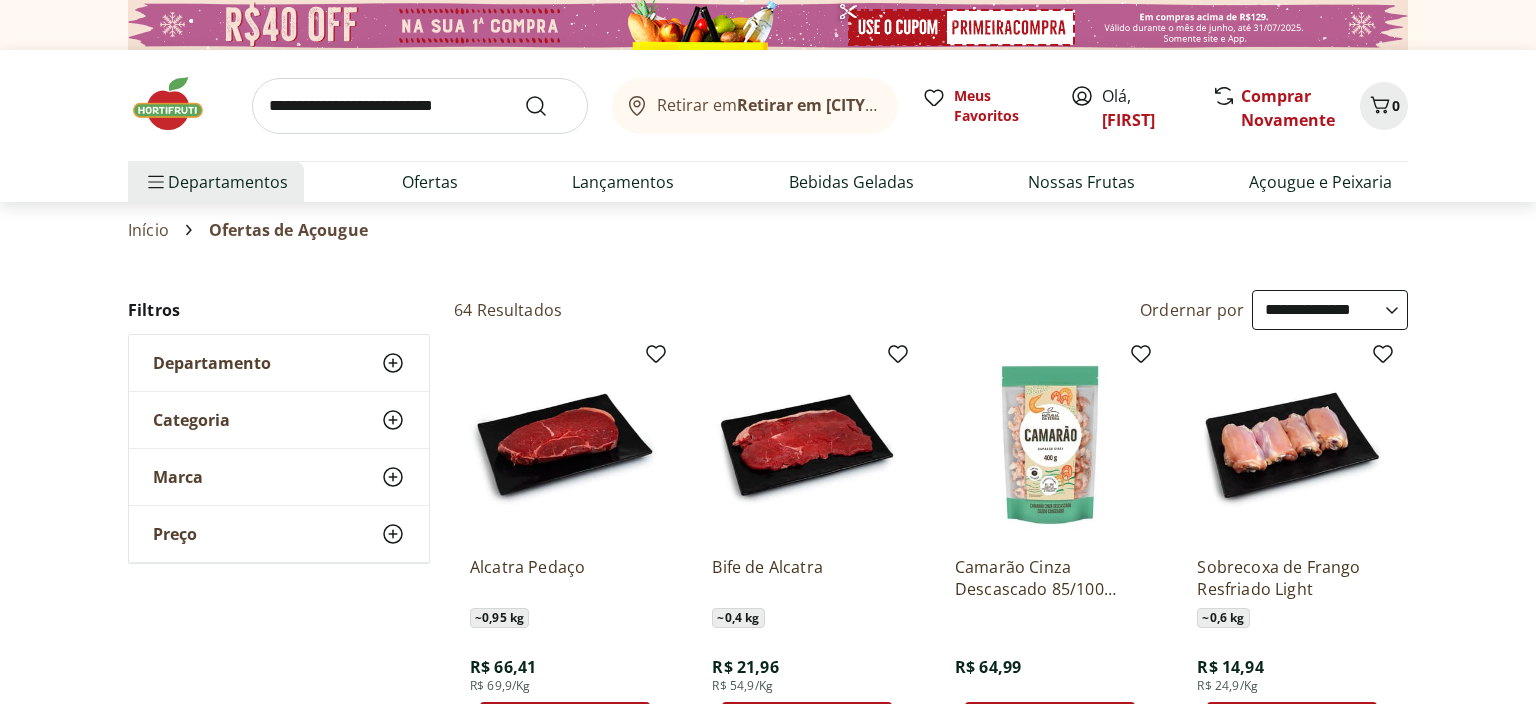 click on "**********" at bounding box center (768, 3784) 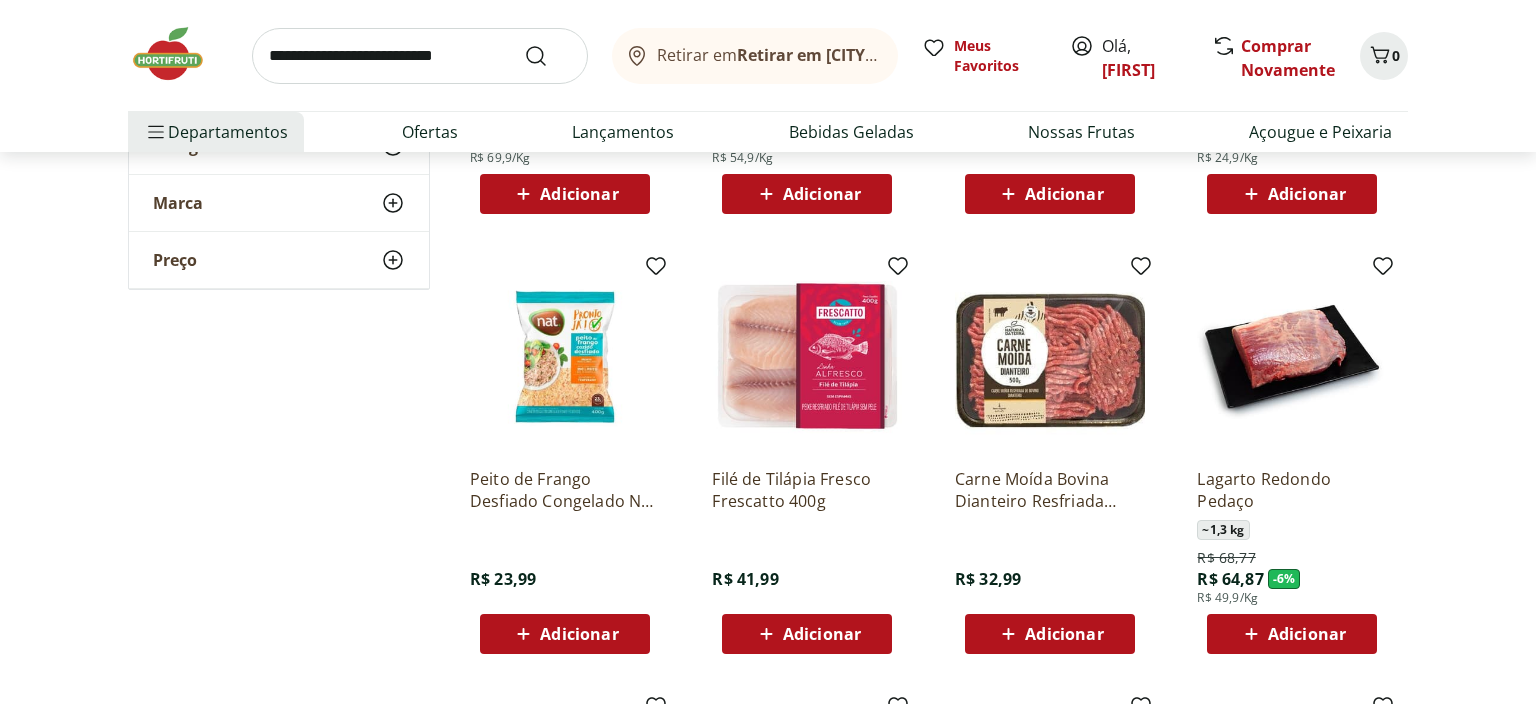 scroll, scrollTop: 0, scrollLeft: 0, axis: both 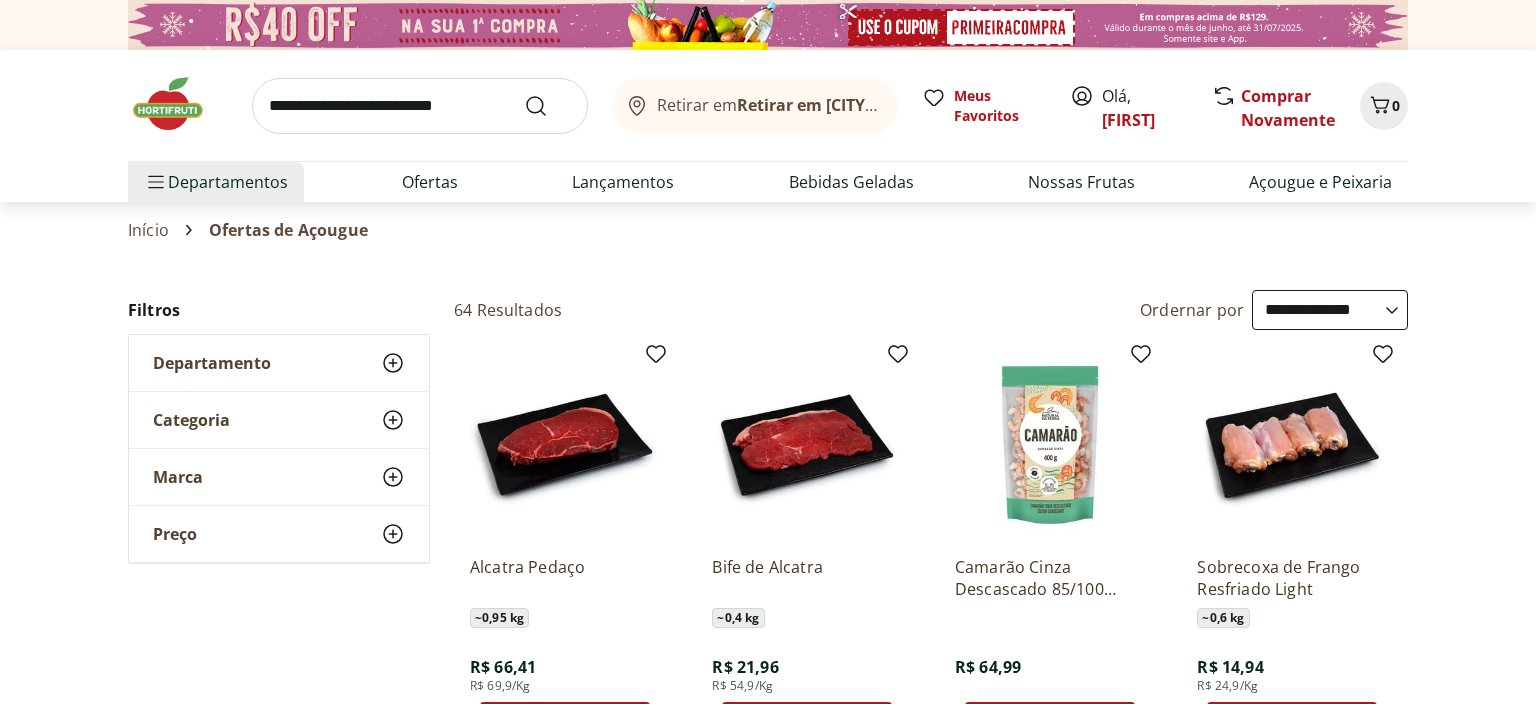 click on "Início Ofertas de Açougue" at bounding box center [768, 230] 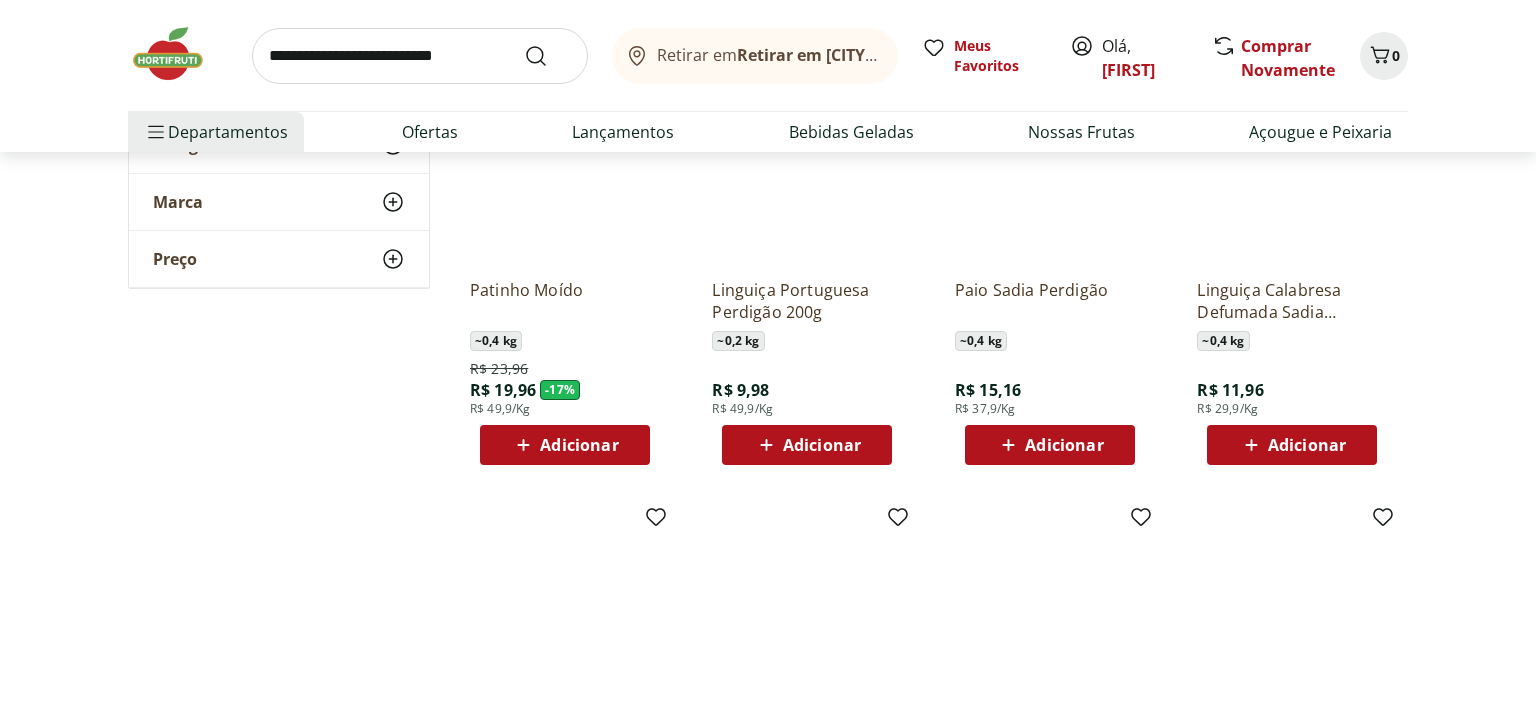 scroll, scrollTop: 4435, scrollLeft: 0, axis: vertical 